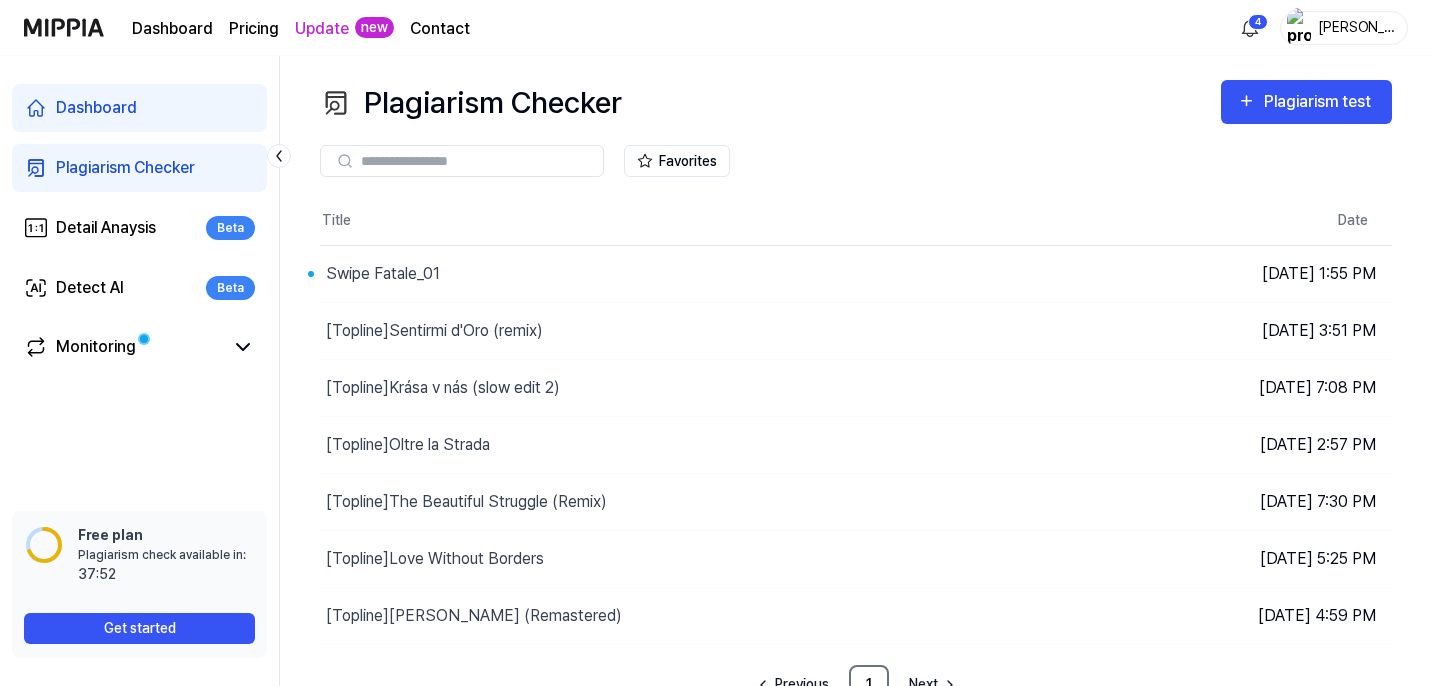 scroll, scrollTop: 0, scrollLeft: 0, axis: both 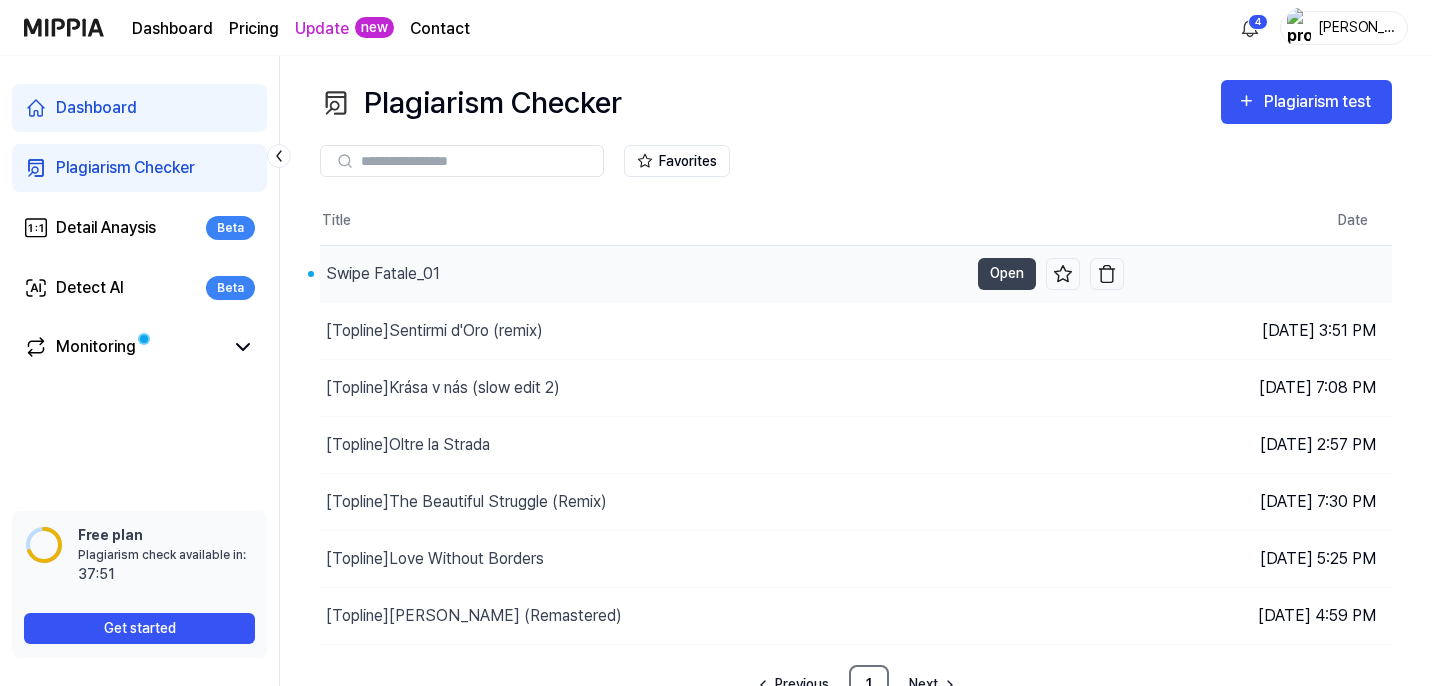 click on "Swipe Fatale_01" at bounding box center [644, 274] 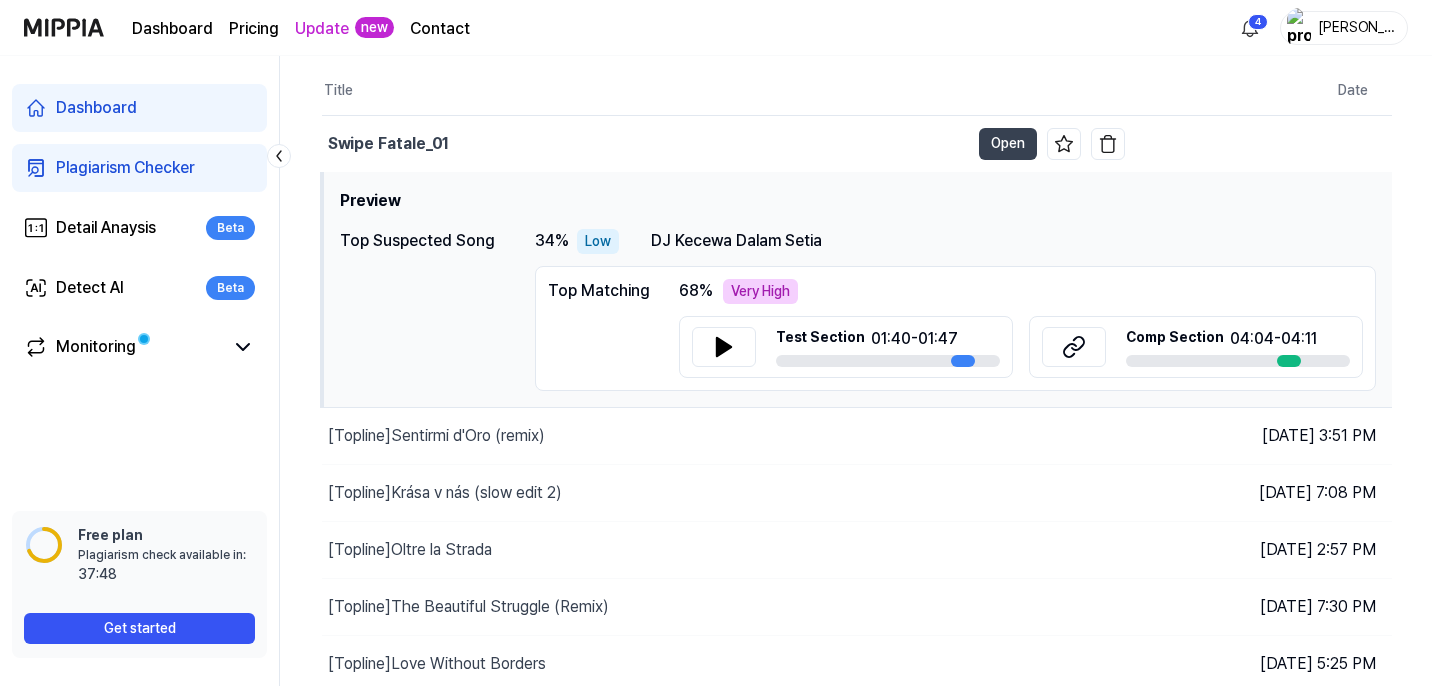scroll, scrollTop: 133, scrollLeft: 0, axis: vertical 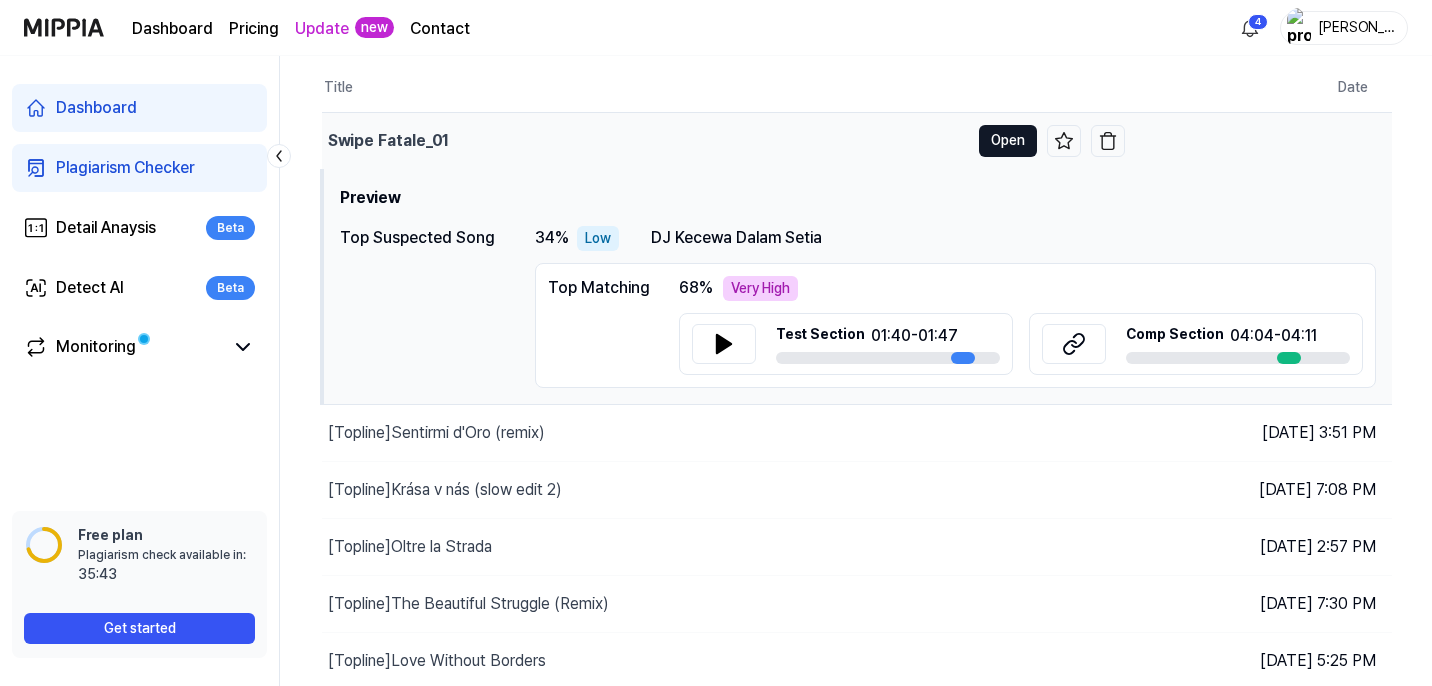 click on "Open" at bounding box center [1008, 141] 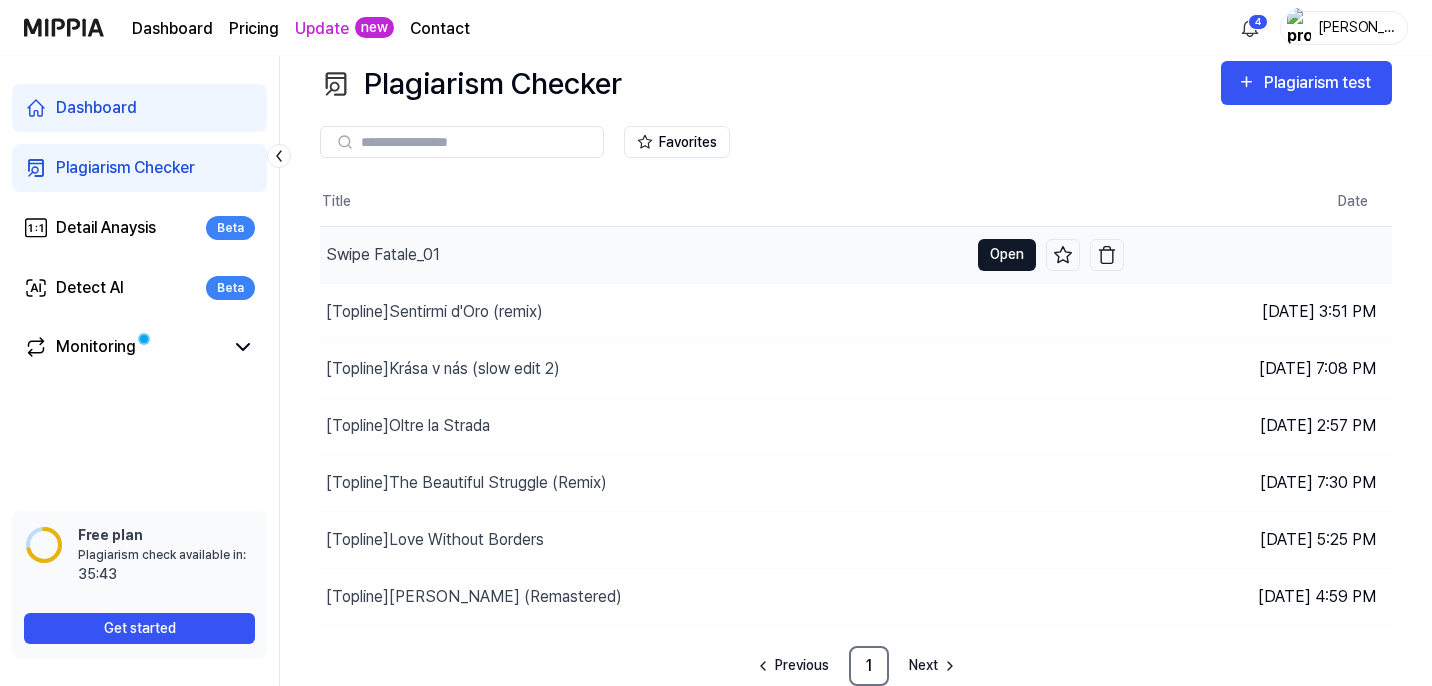 scroll, scrollTop: 19, scrollLeft: 0, axis: vertical 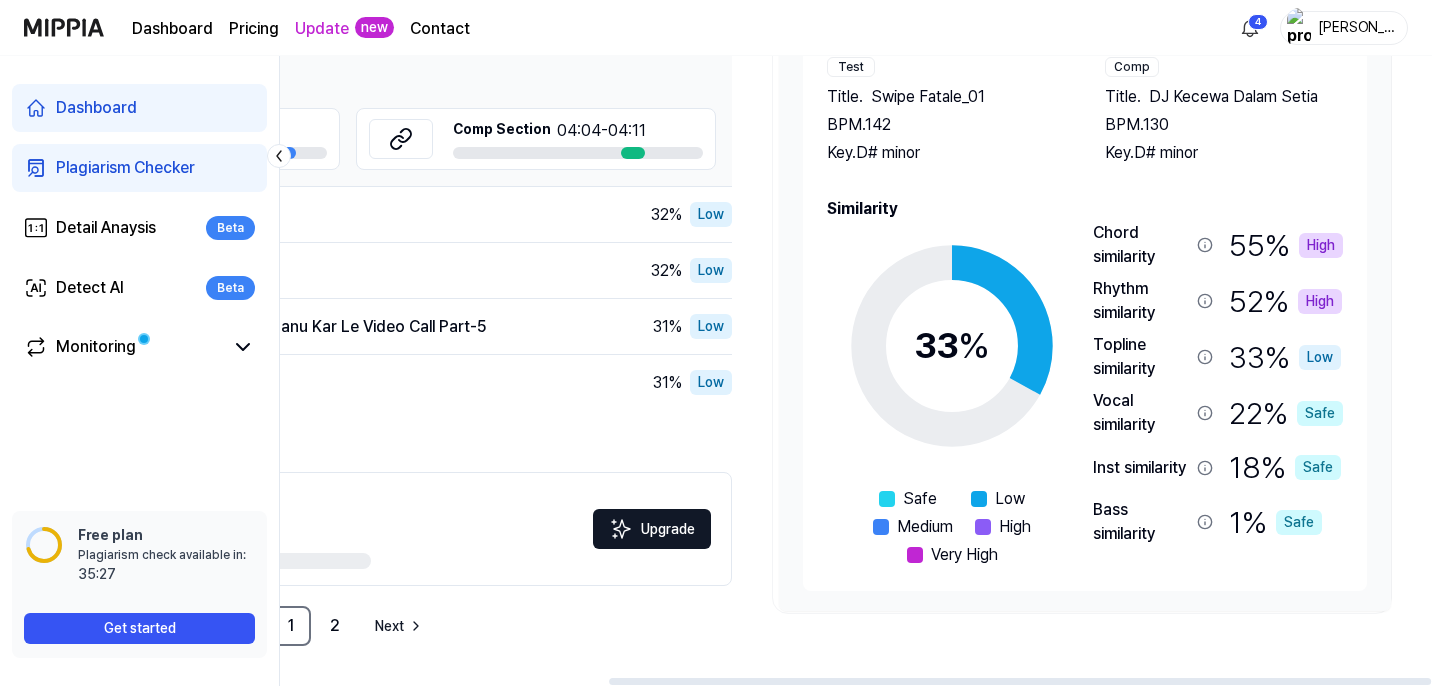 click on "High" at bounding box center [1320, 301] 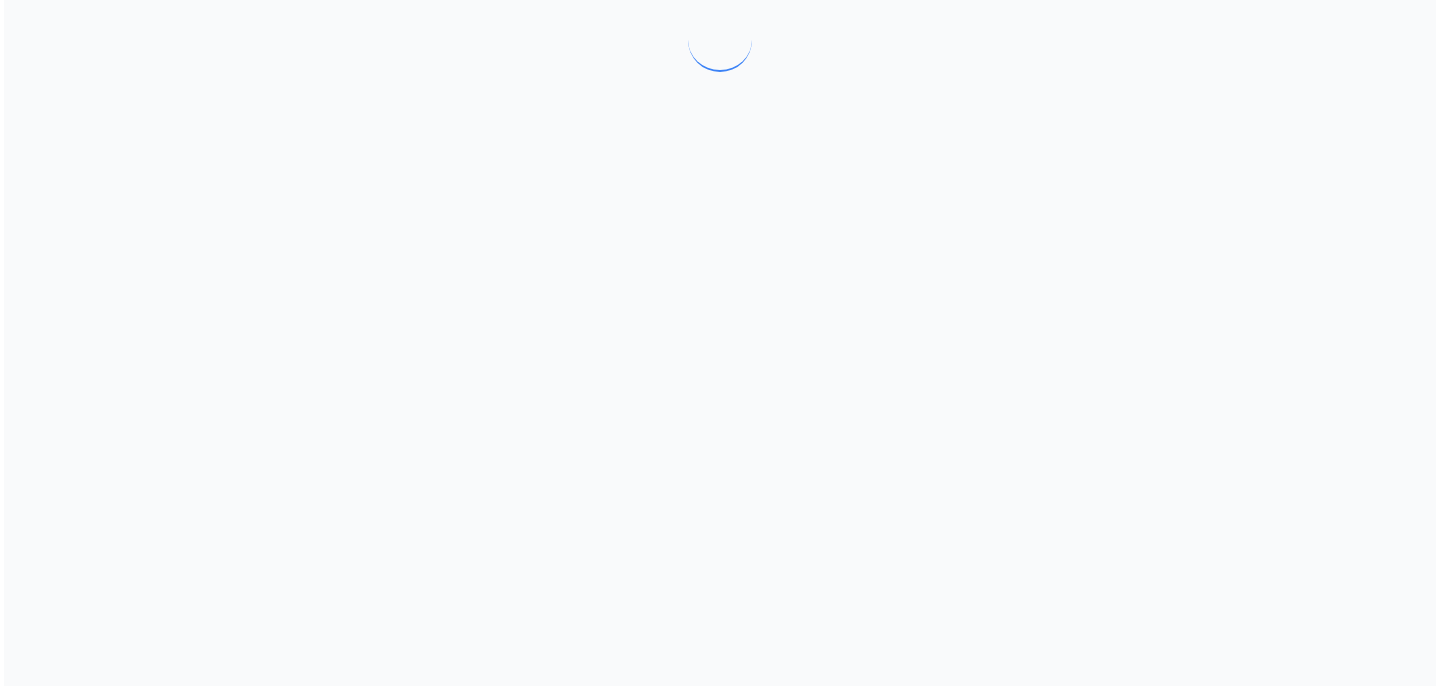 scroll, scrollTop: 0, scrollLeft: 0, axis: both 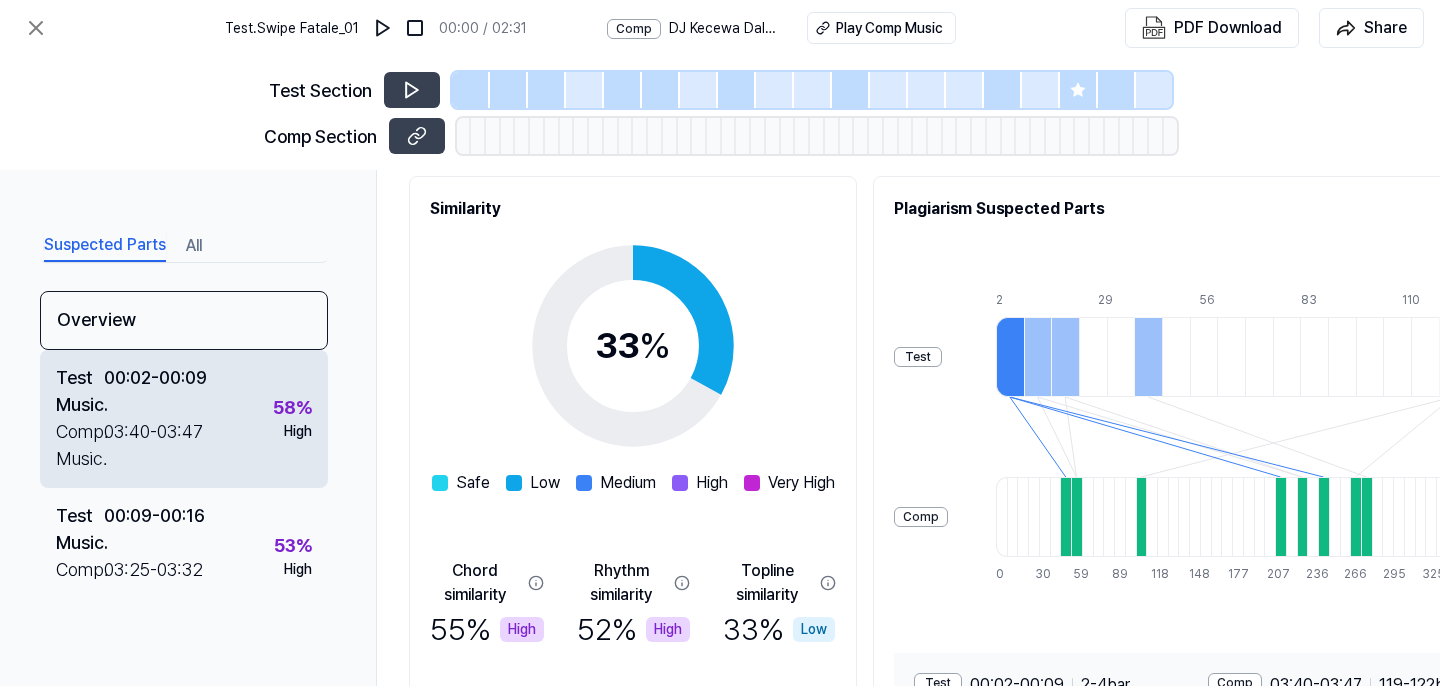 click on "Test Music . 00:02 - 00:09 Comp. Music . 03:40 - 03:47 58 % High" at bounding box center [184, 419] 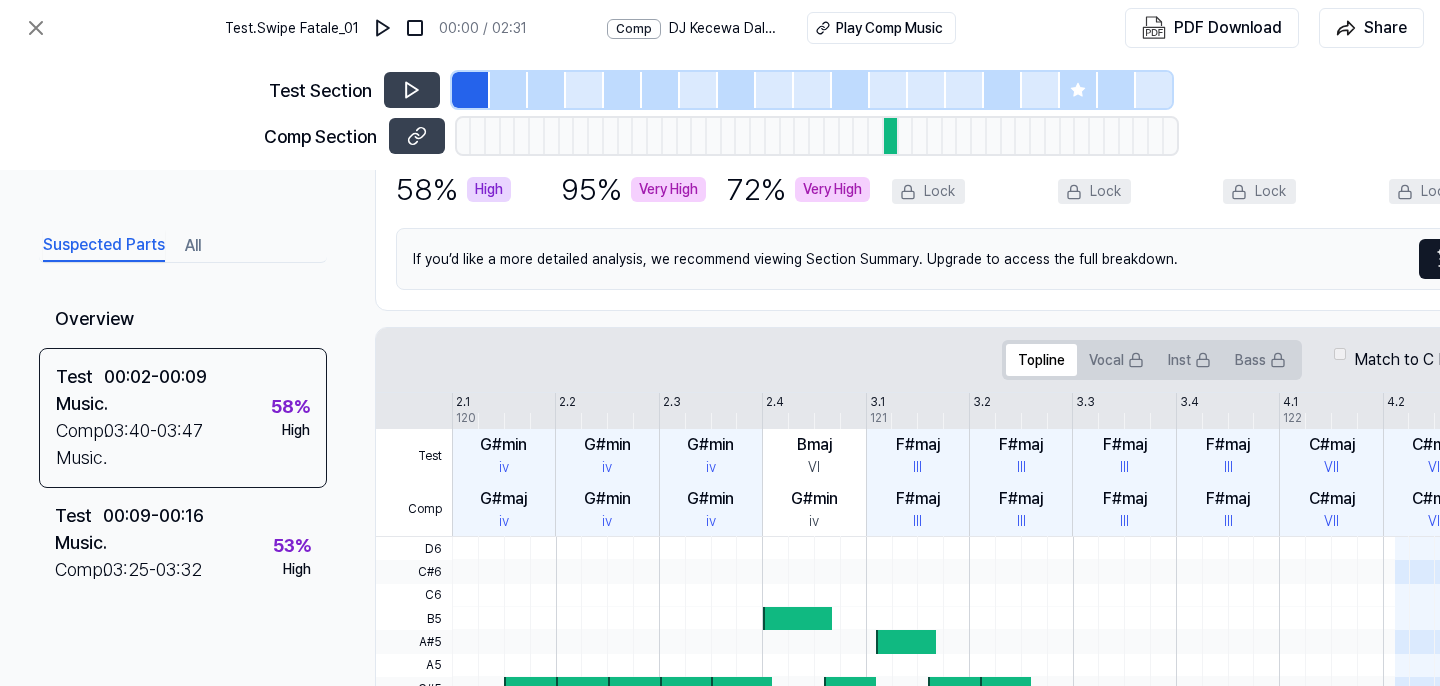 scroll, scrollTop: 234, scrollLeft: 1, axis: both 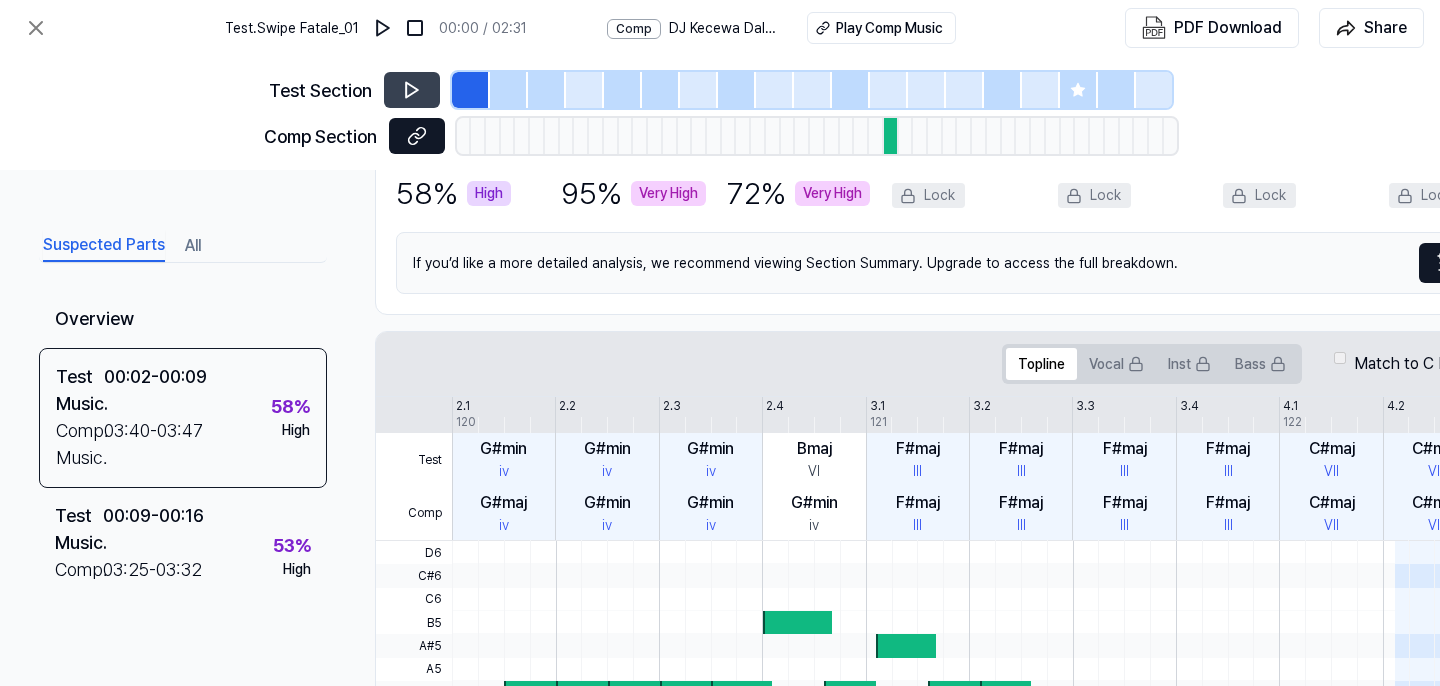 click 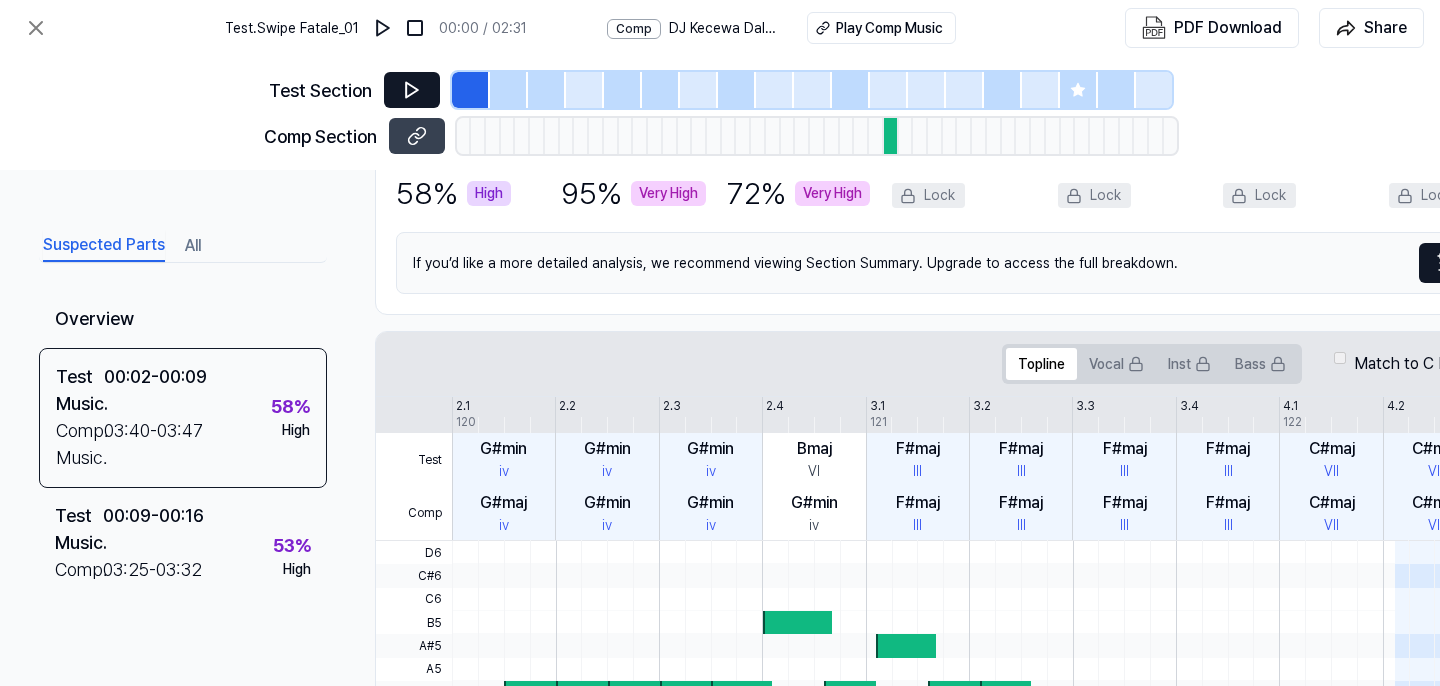 click 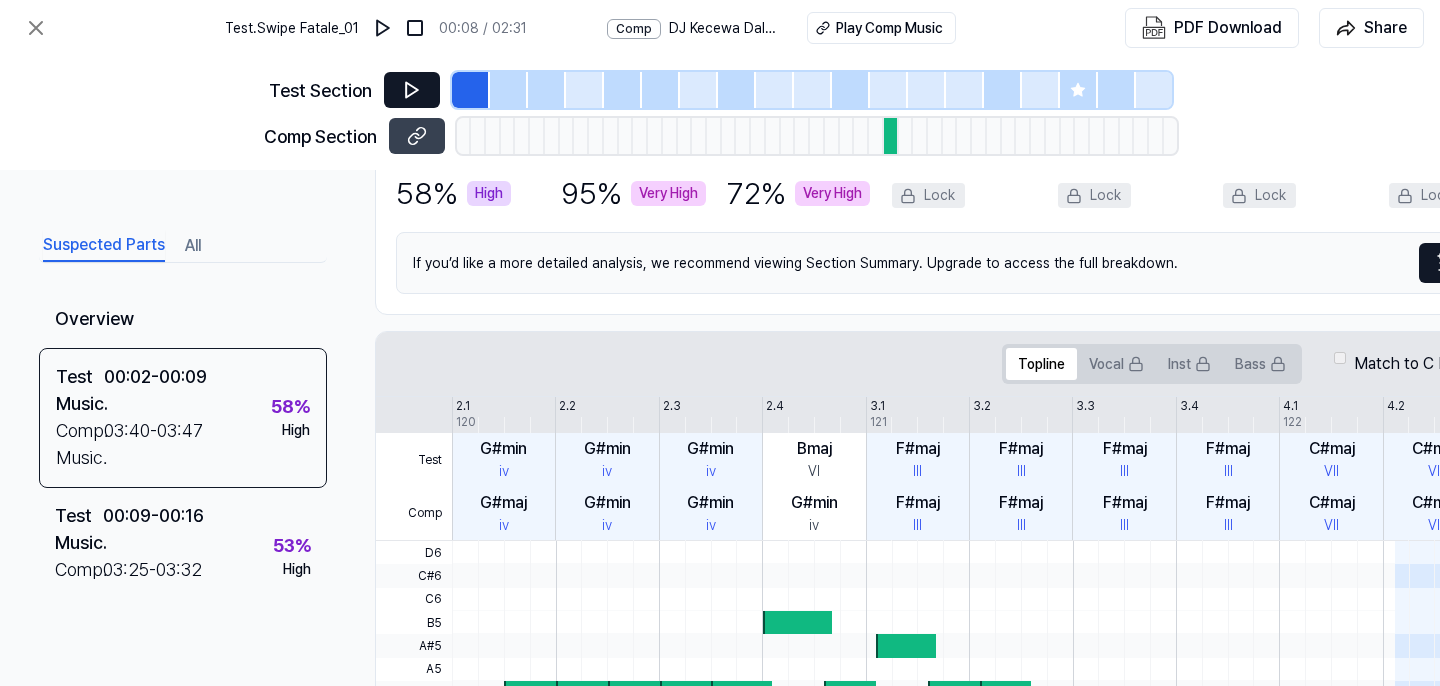 click 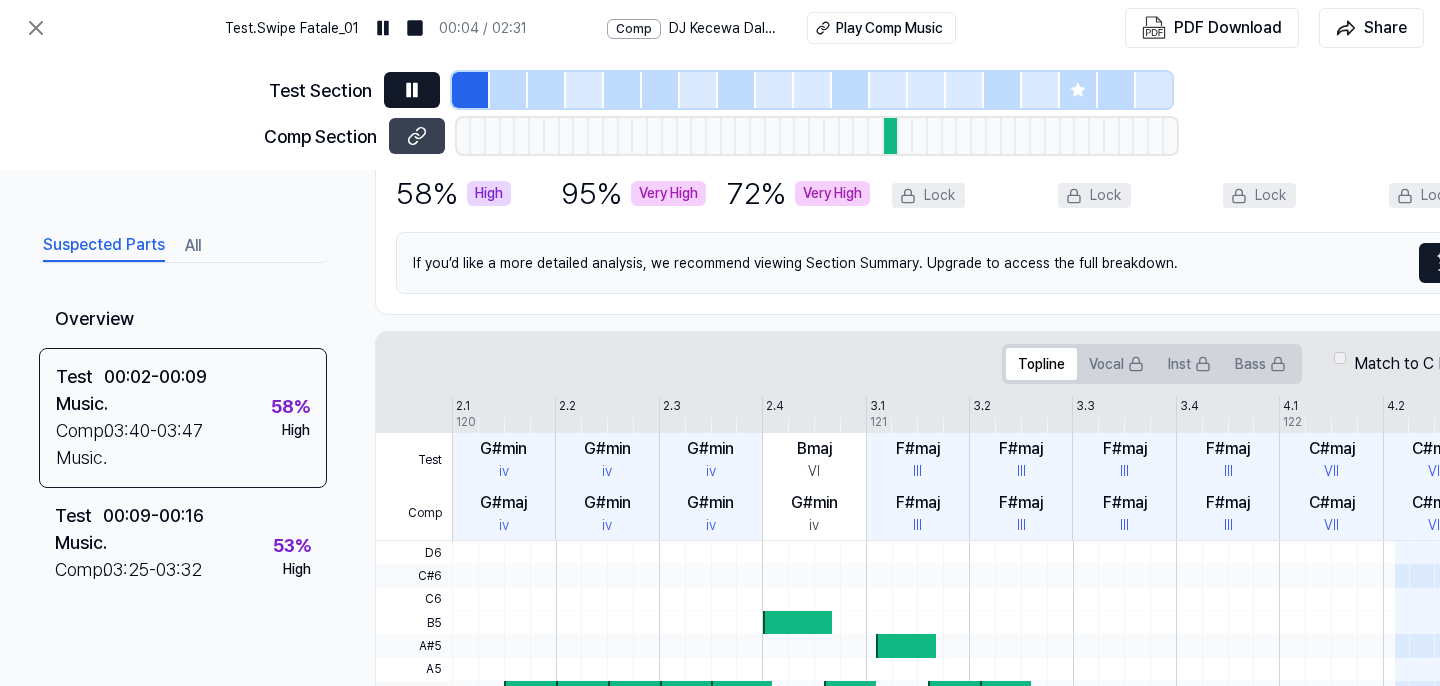 click 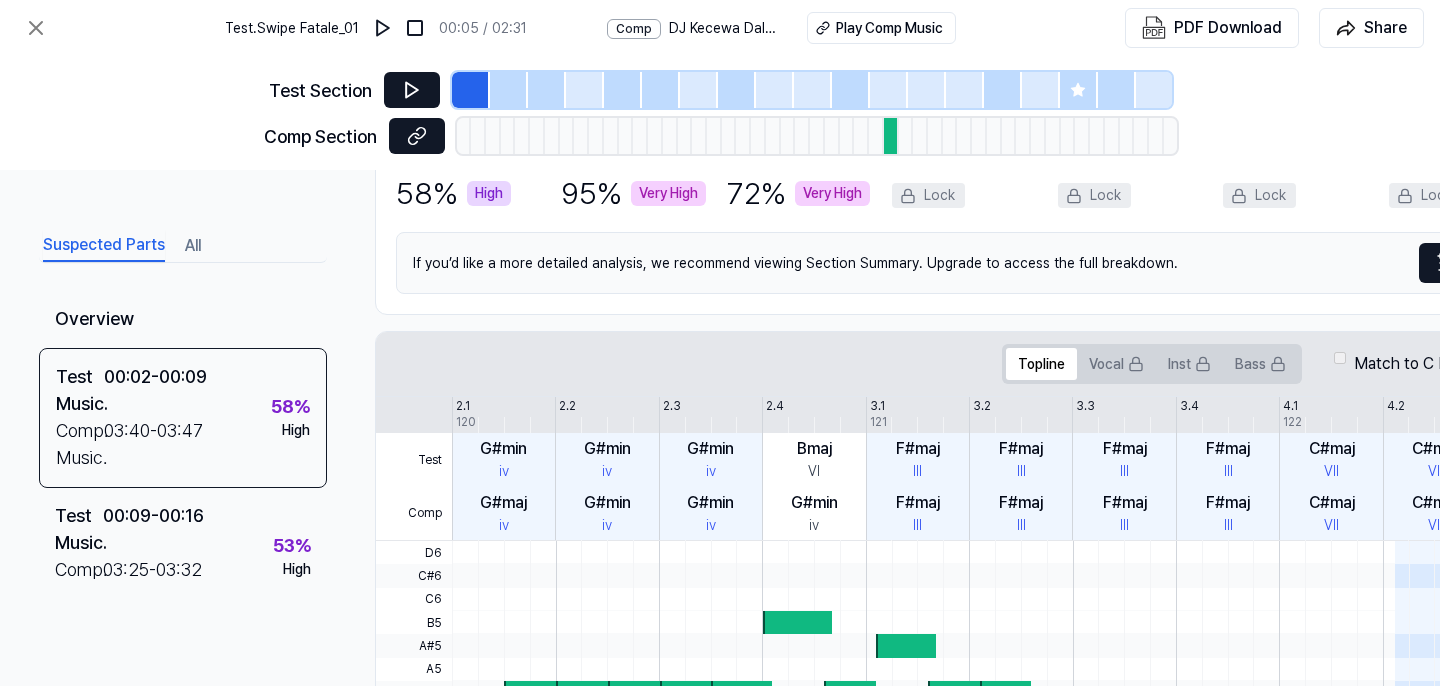 click 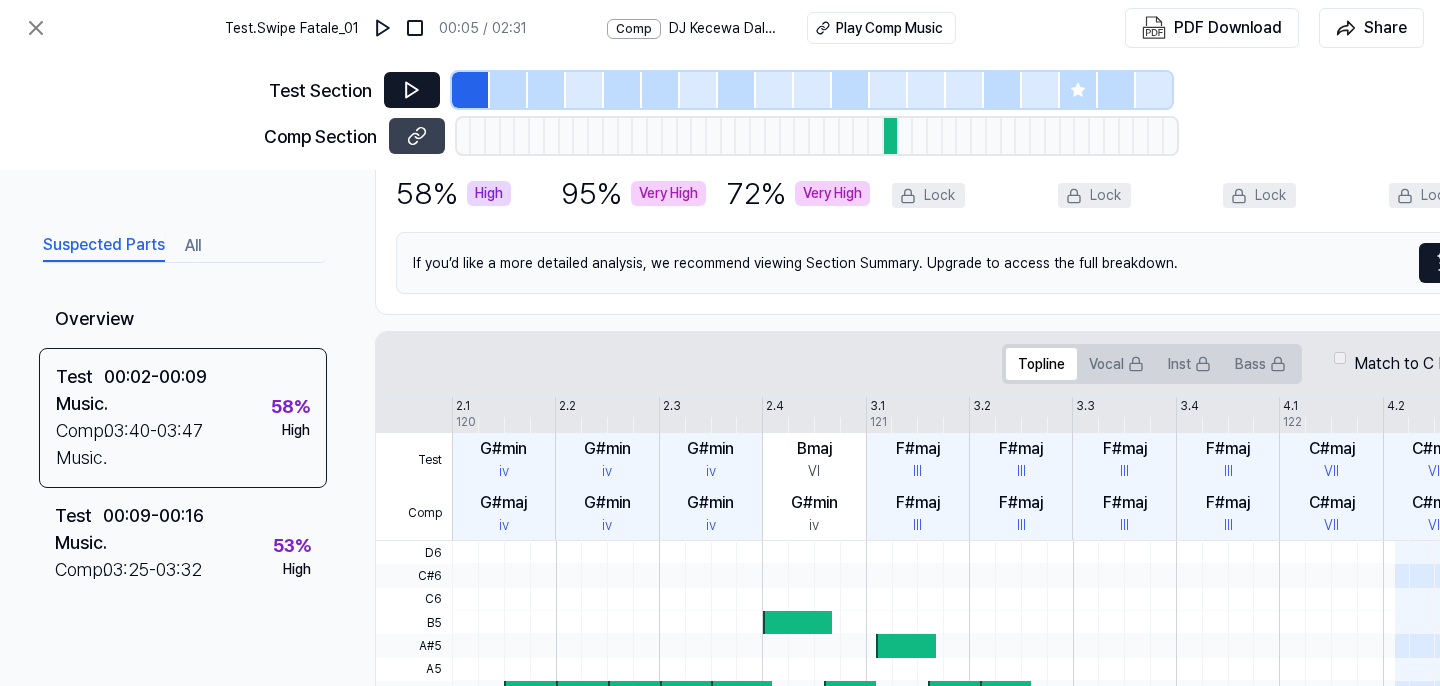 click on "Very High" at bounding box center [668, 193] 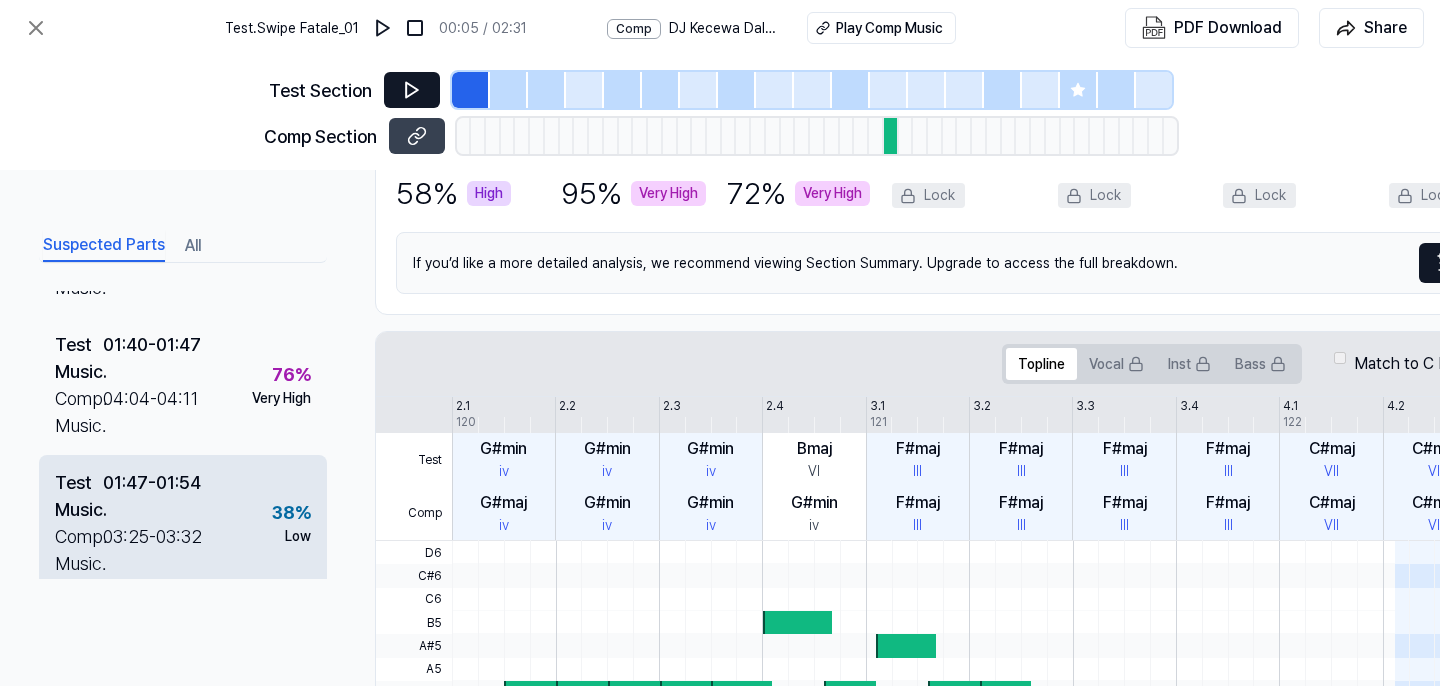 scroll, scrollTop: 1101, scrollLeft: 0, axis: vertical 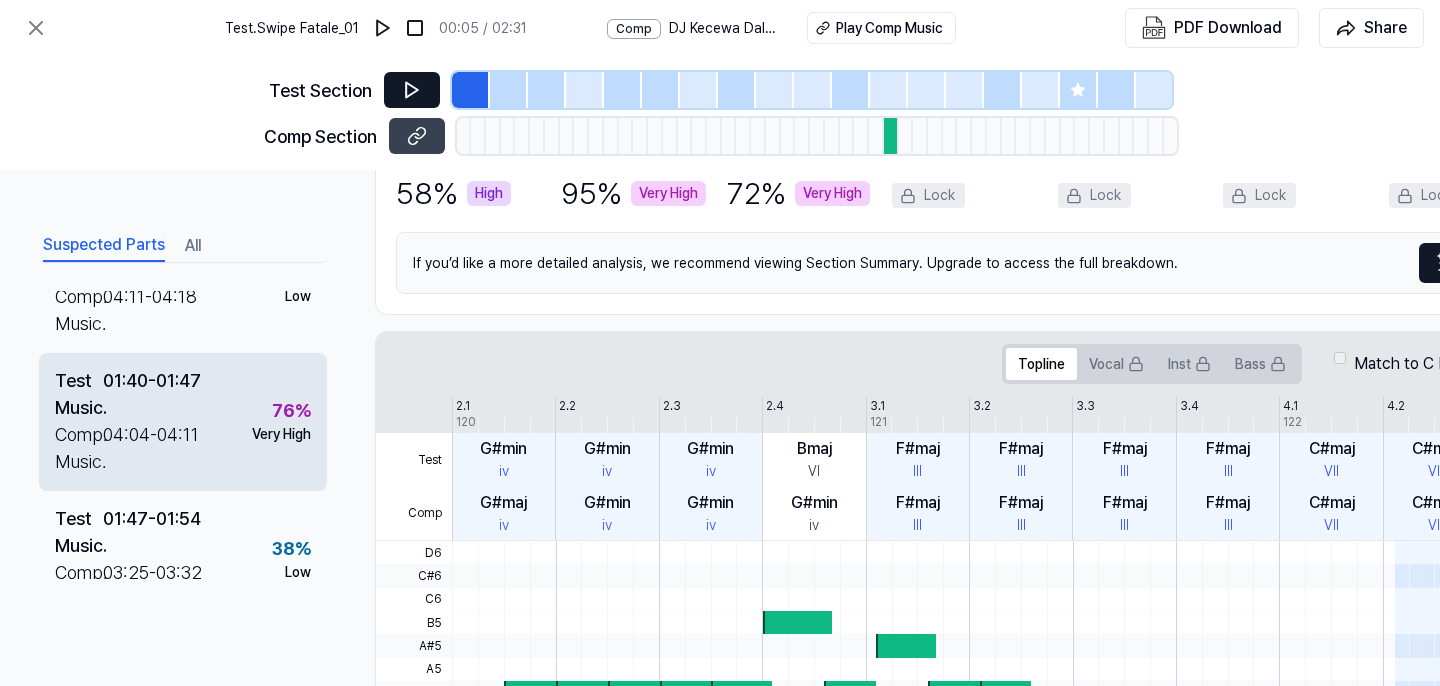 click on "Test Music . 01:40 - 01:47 Comp. Music . 04:04 - 04:11 76 % Very High" at bounding box center (183, 422) 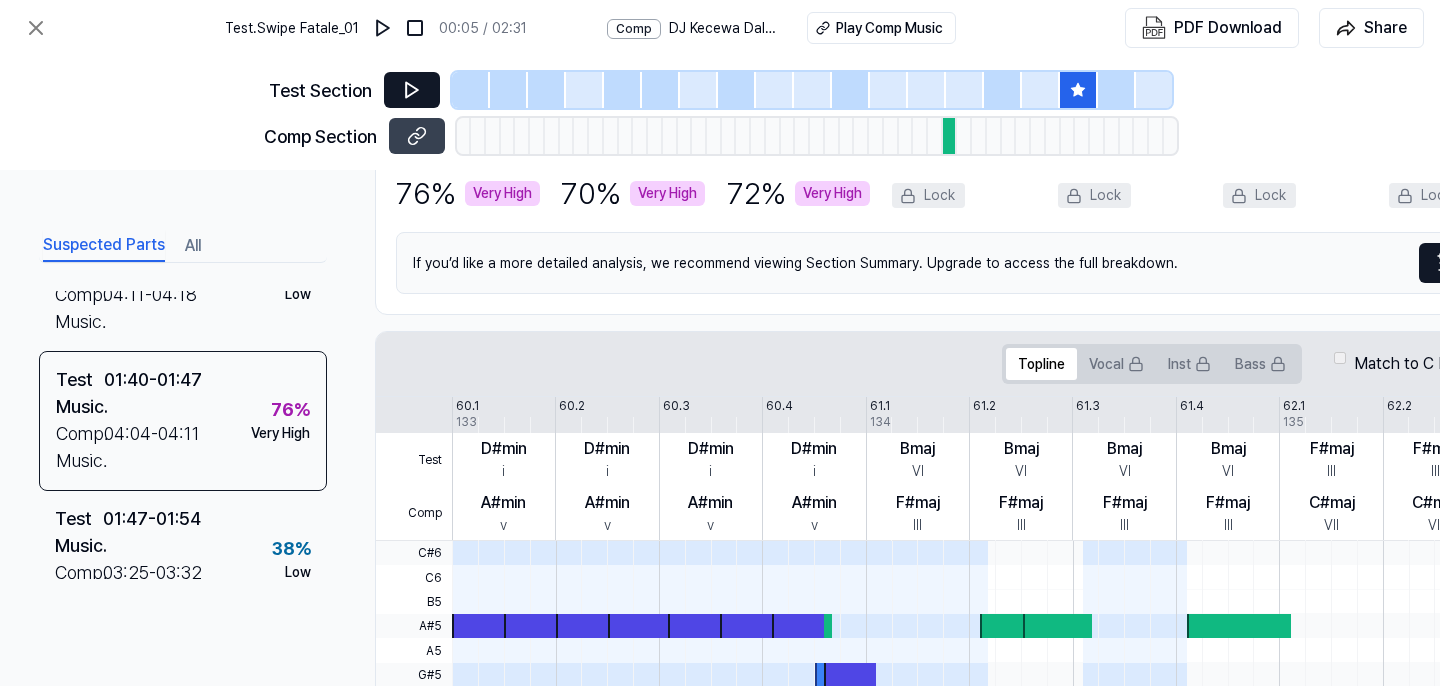click at bounding box center (412, 90) 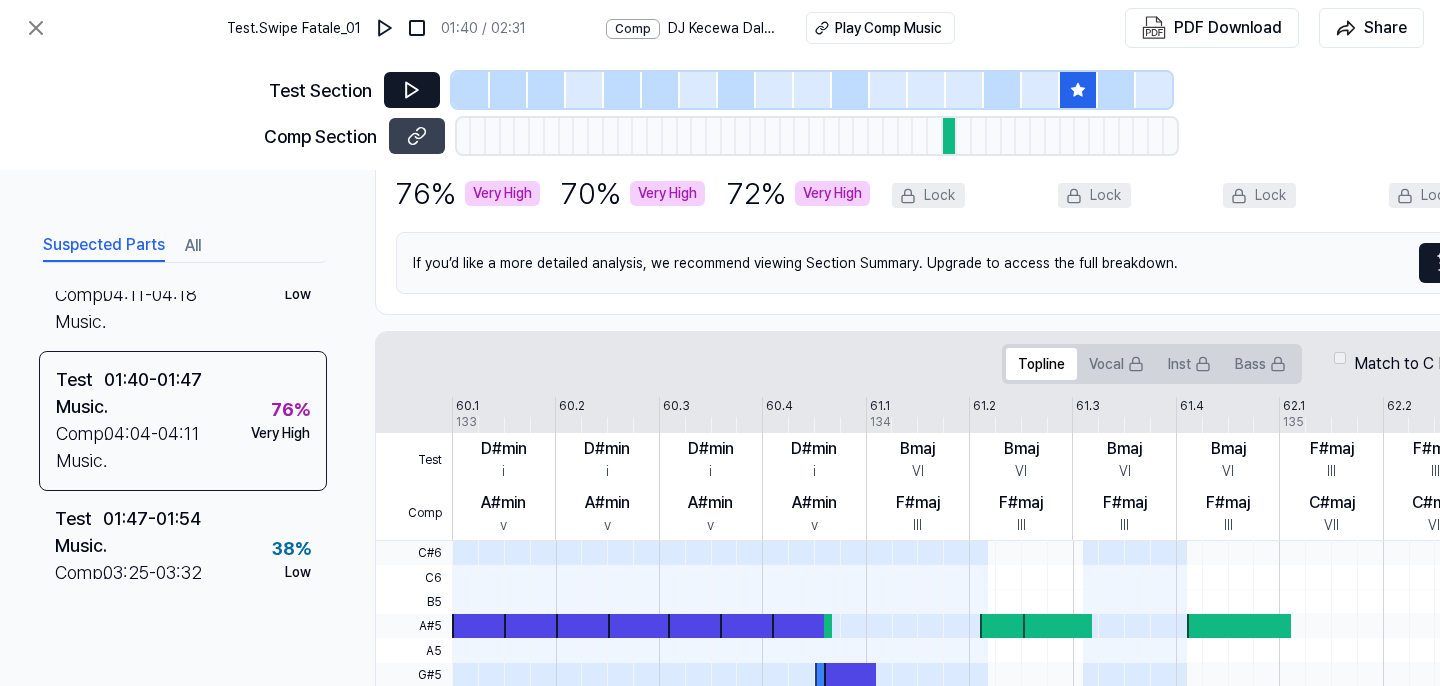 click 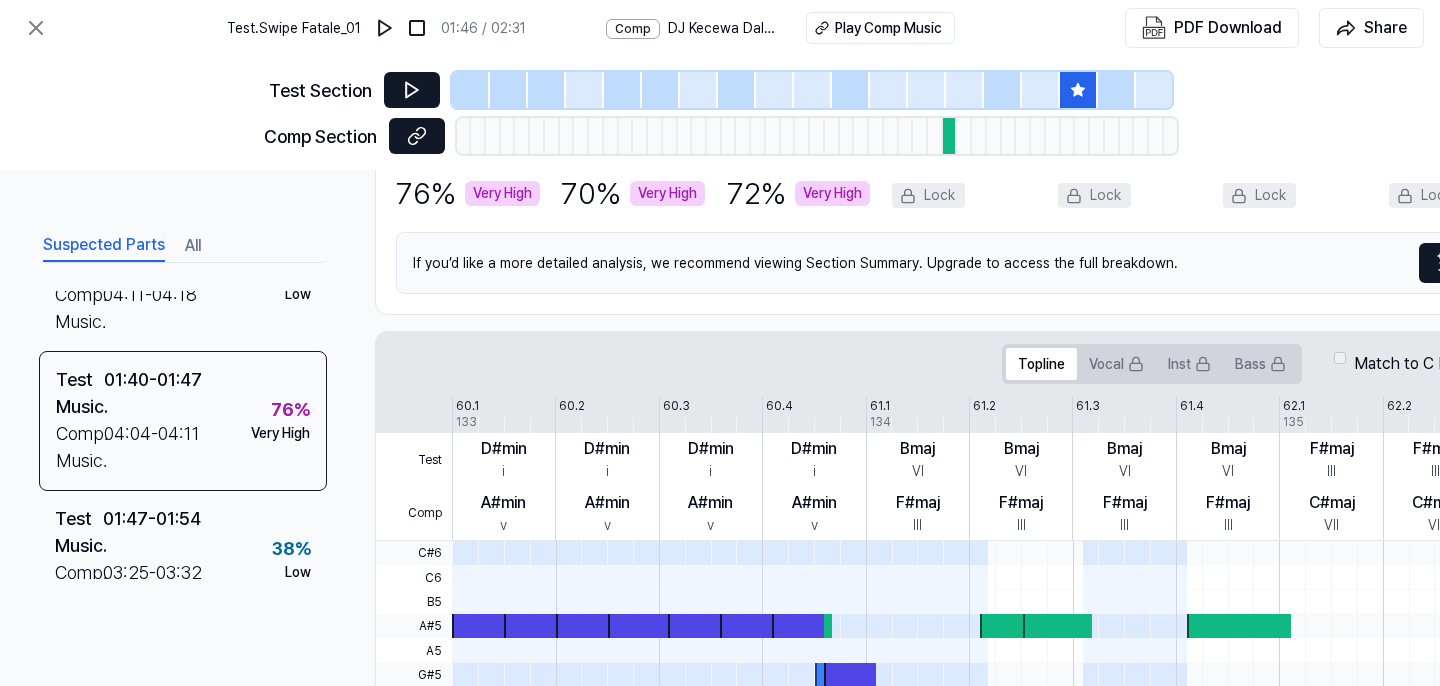 click 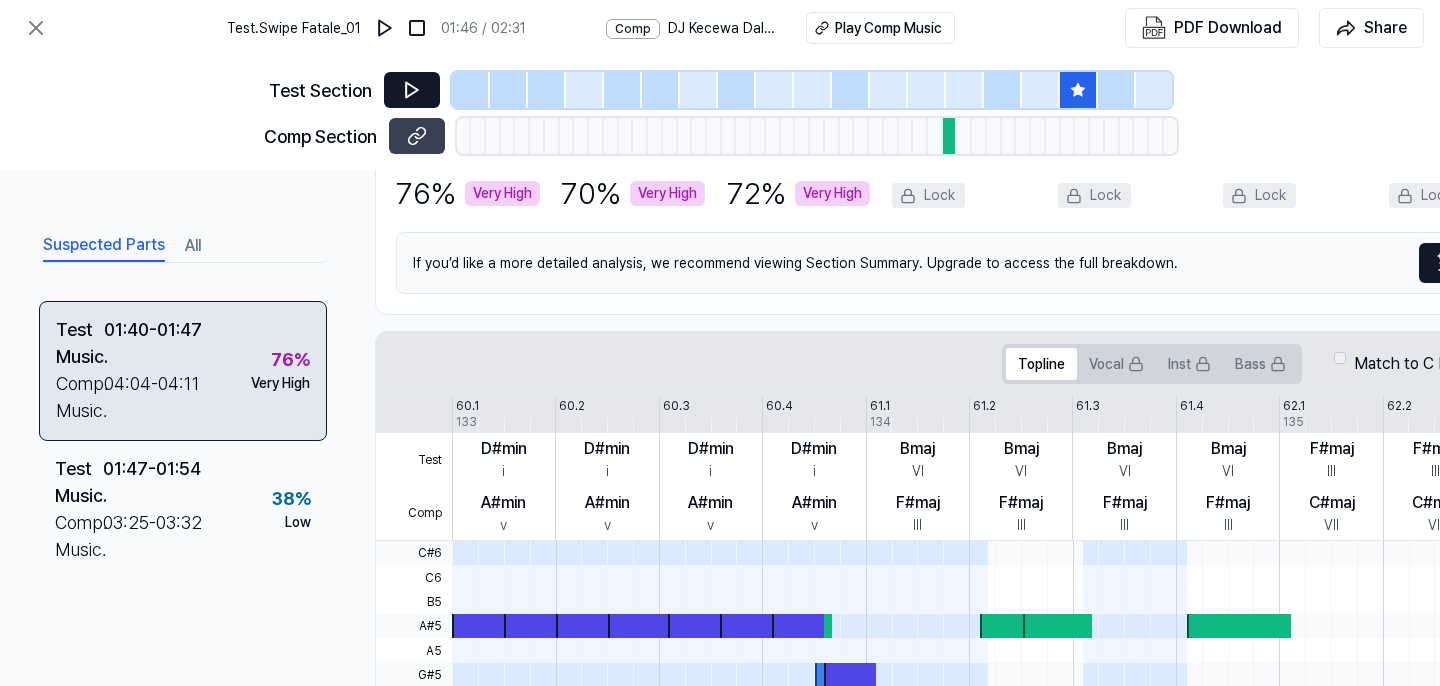 scroll, scrollTop: 1159, scrollLeft: 0, axis: vertical 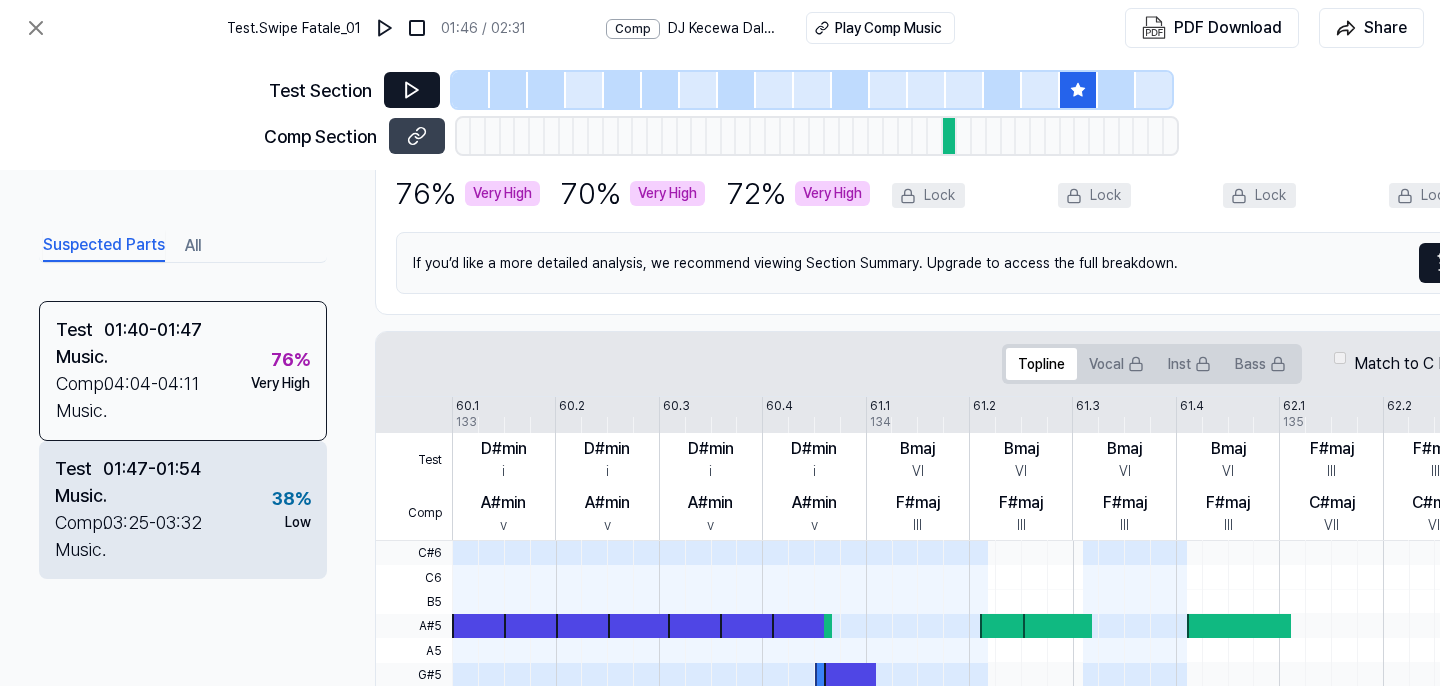 click on "Test Music . 01:47 - 01:54" at bounding box center [128, 482] 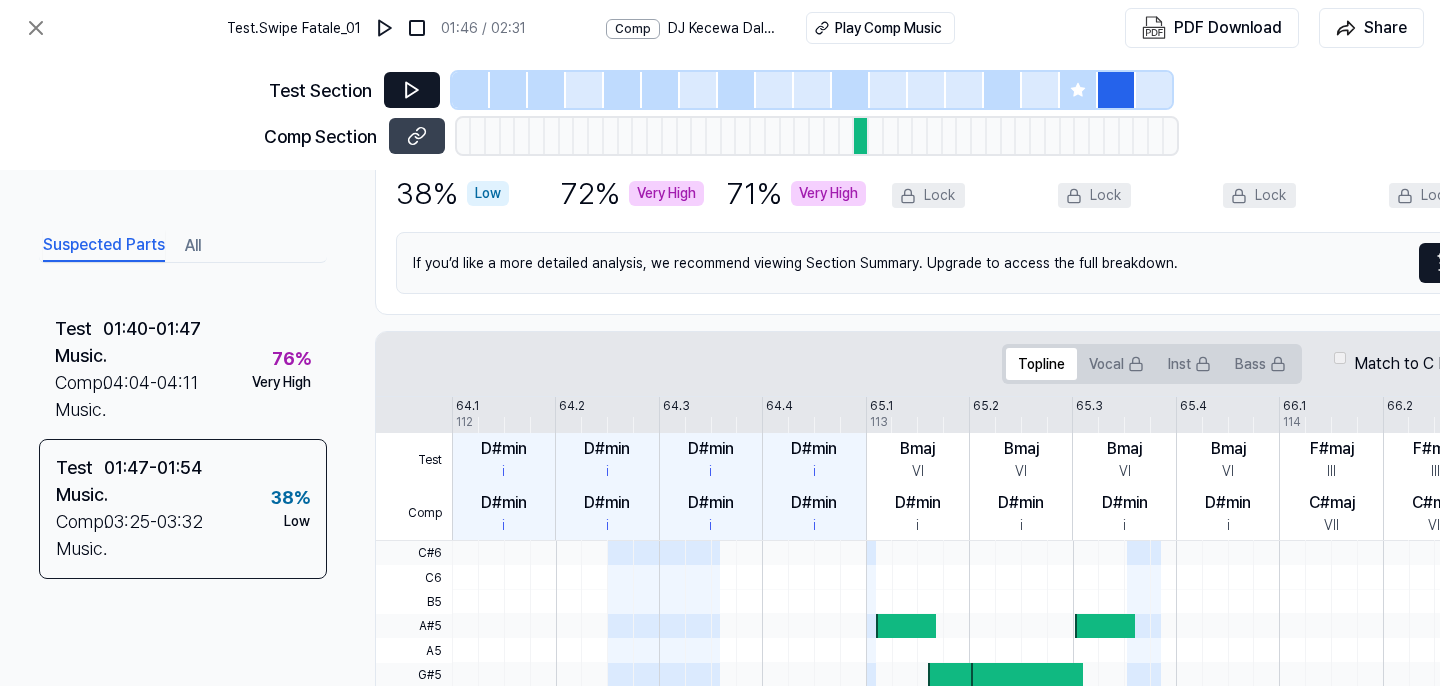 click at bounding box center [412, 90] 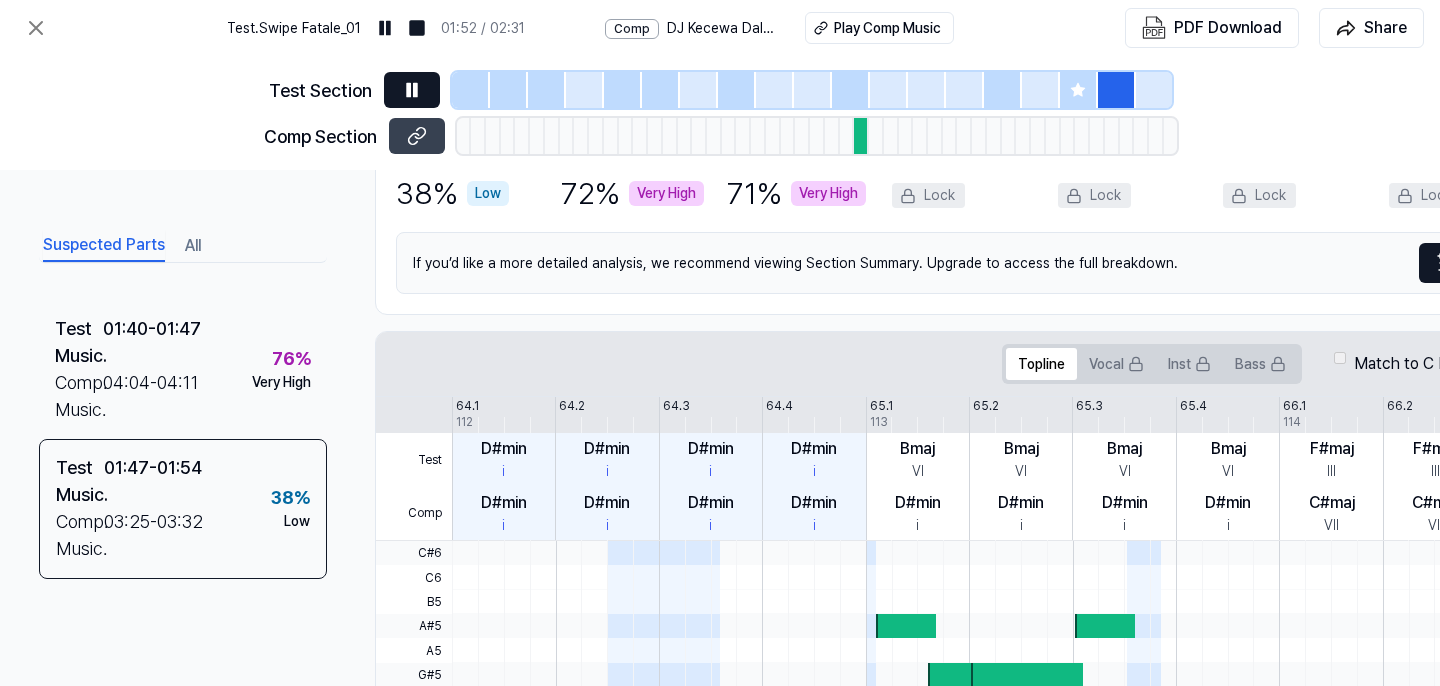 click 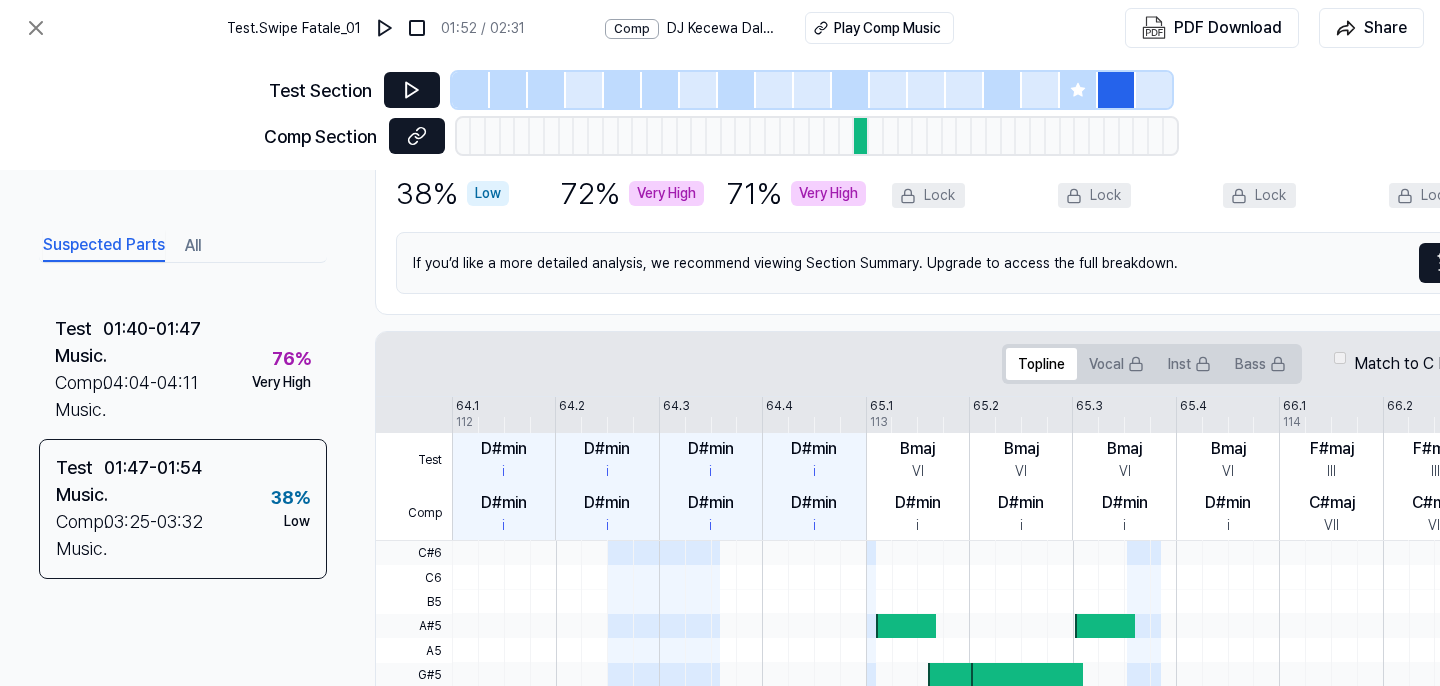 click 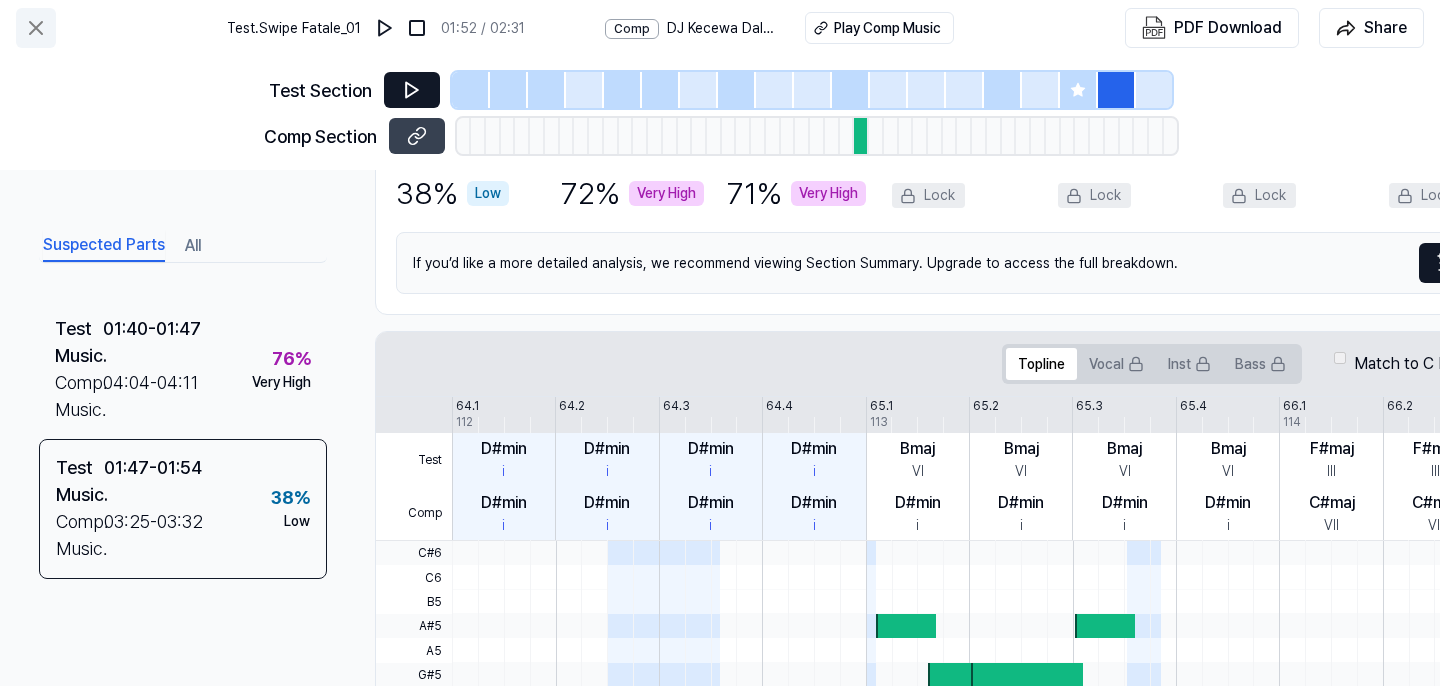 click 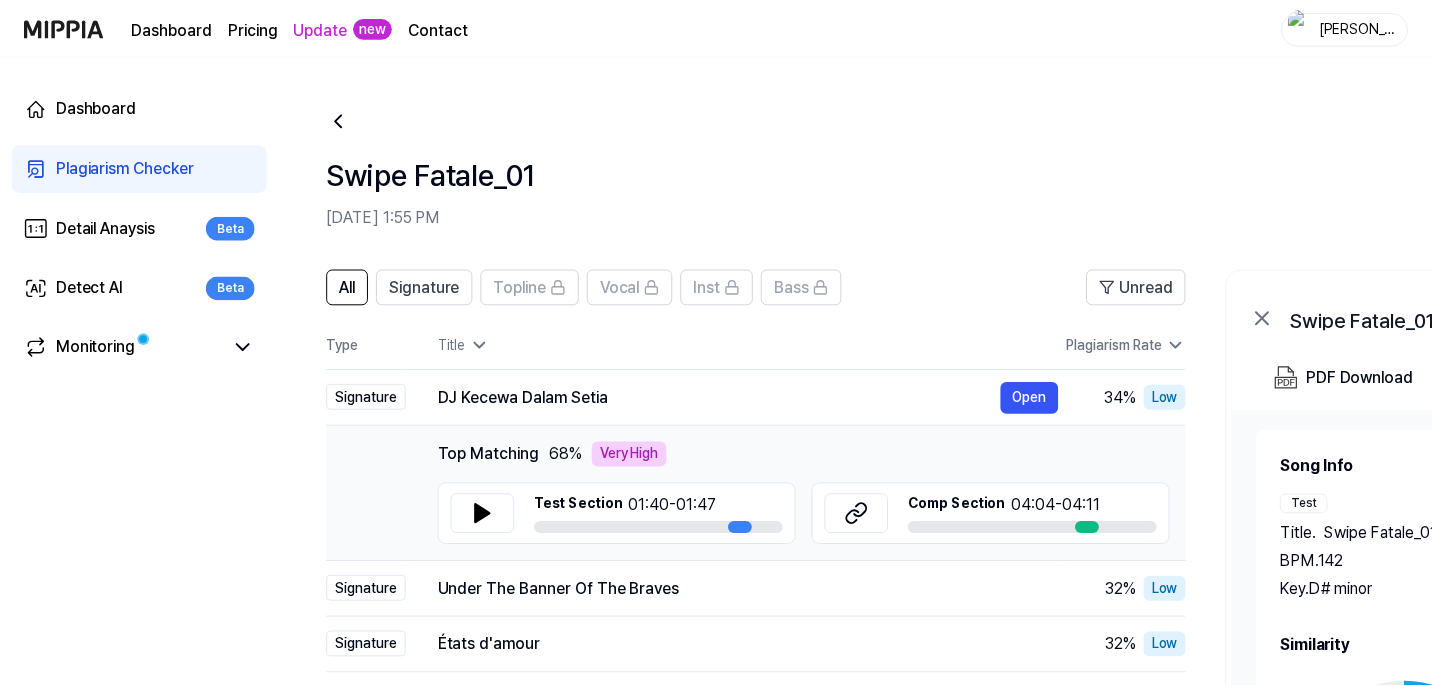 scroll, scrollTop: 375, scrollLeft: 0, axis: vertical 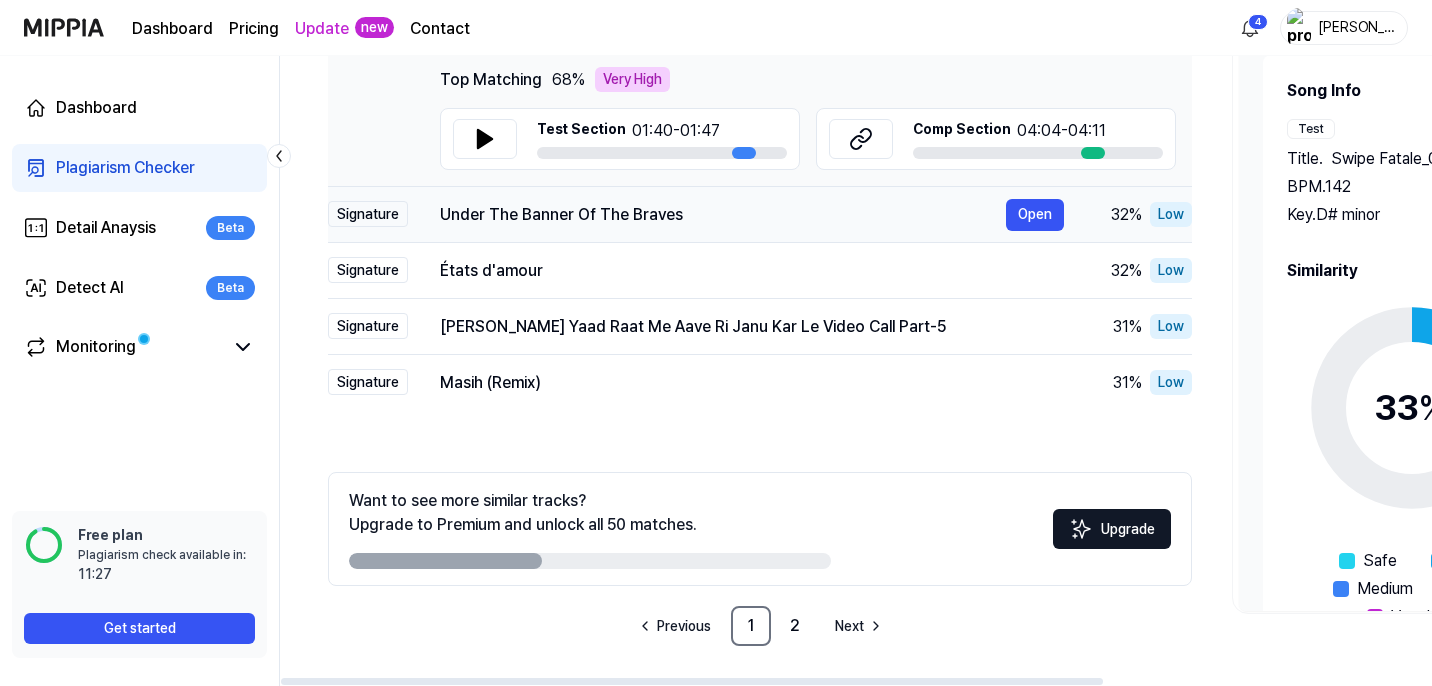 click on "Under The Banner Of The Braves Open" at bounding box center (736, 215) 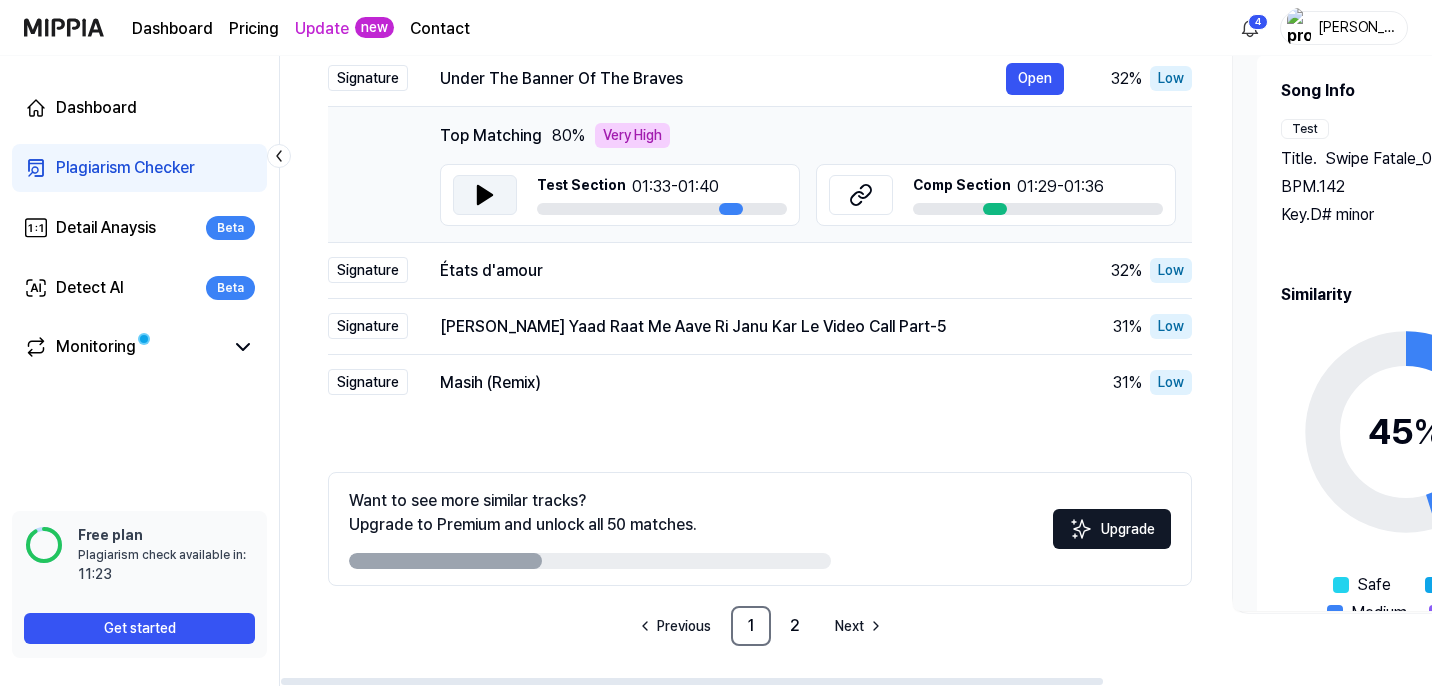 click at bounding box center (485, 195) 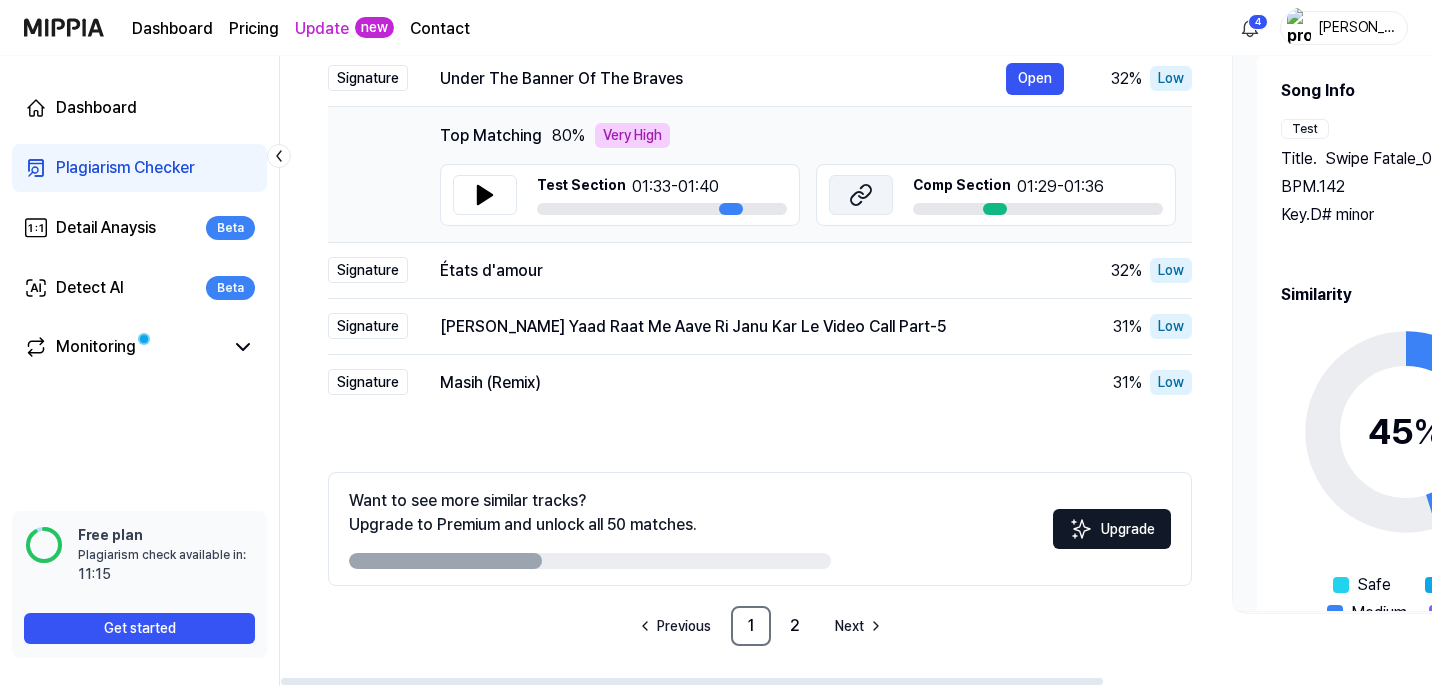 click 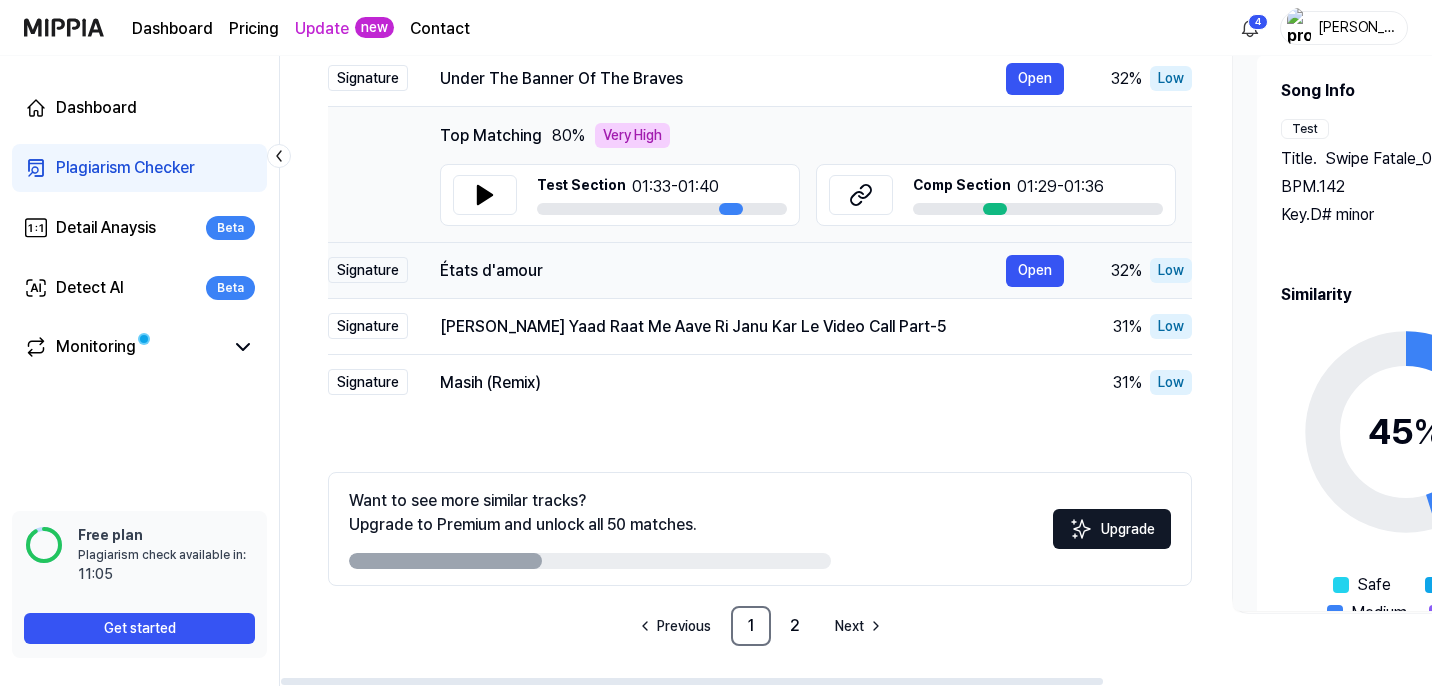 click on "États d'amour" at bounding box center (723, 271) 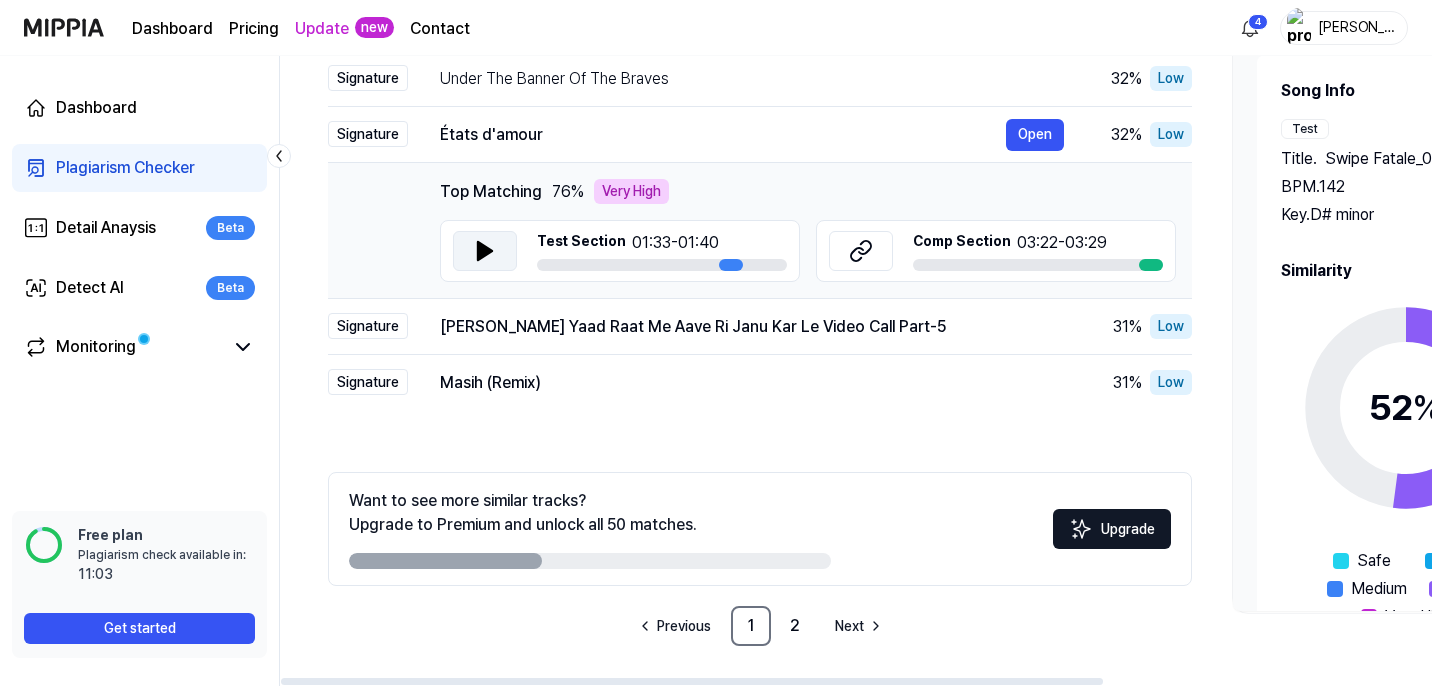 click 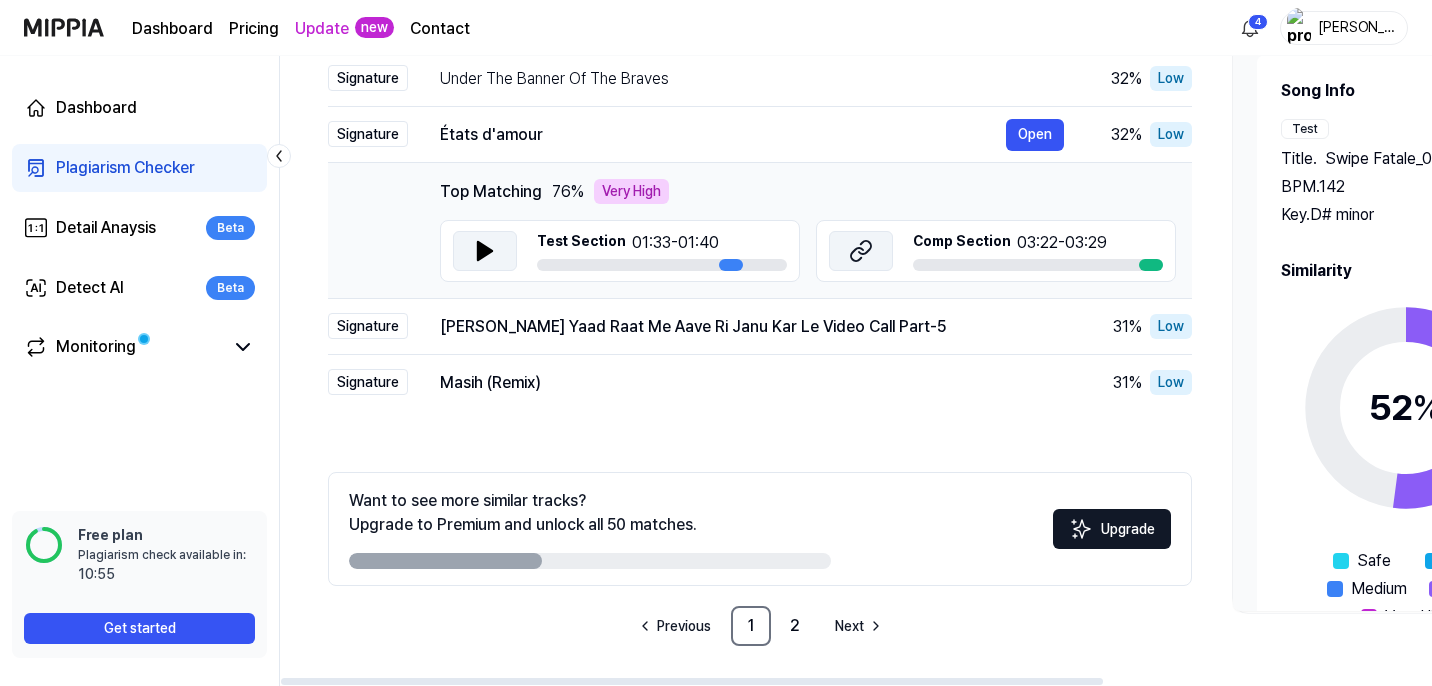 click 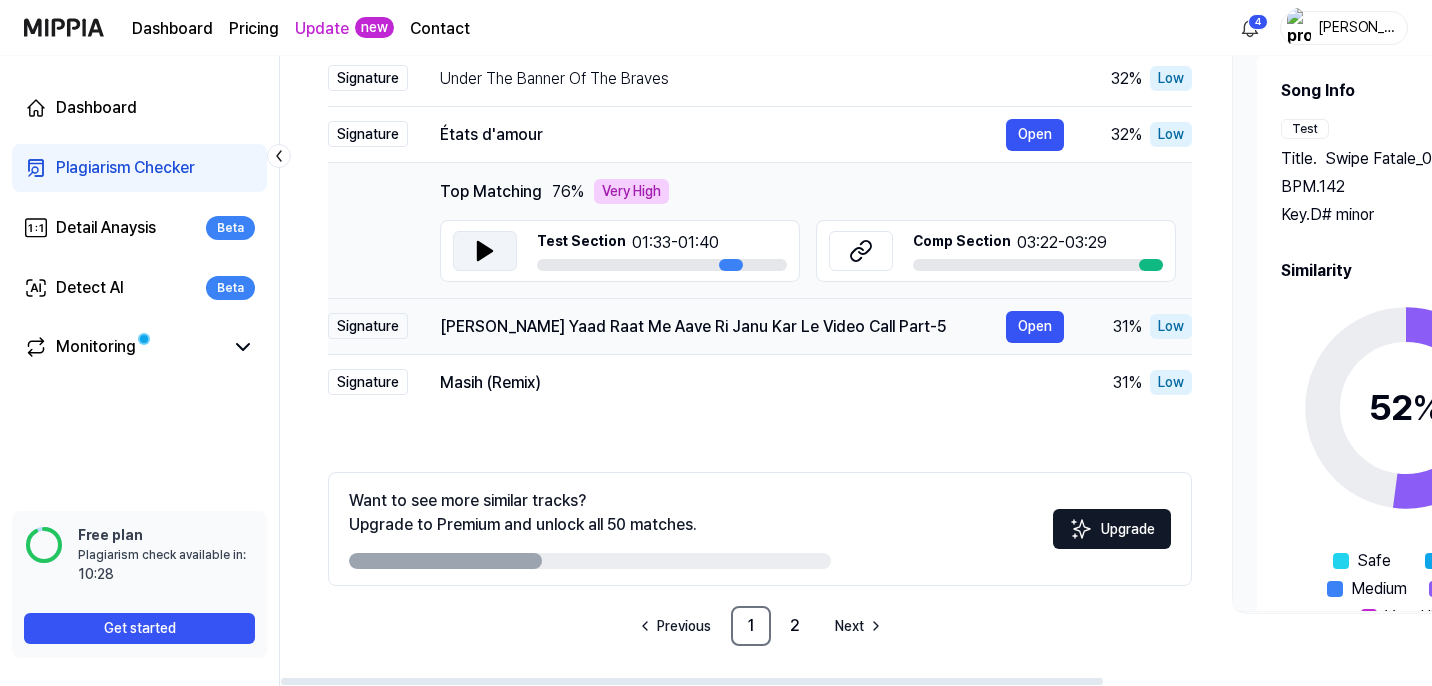 click on "[PERSON_NAME] Yaad Raat Me Aave Ri Janu Kar Le Video Call Part-5" at bounding box center (723, 327) 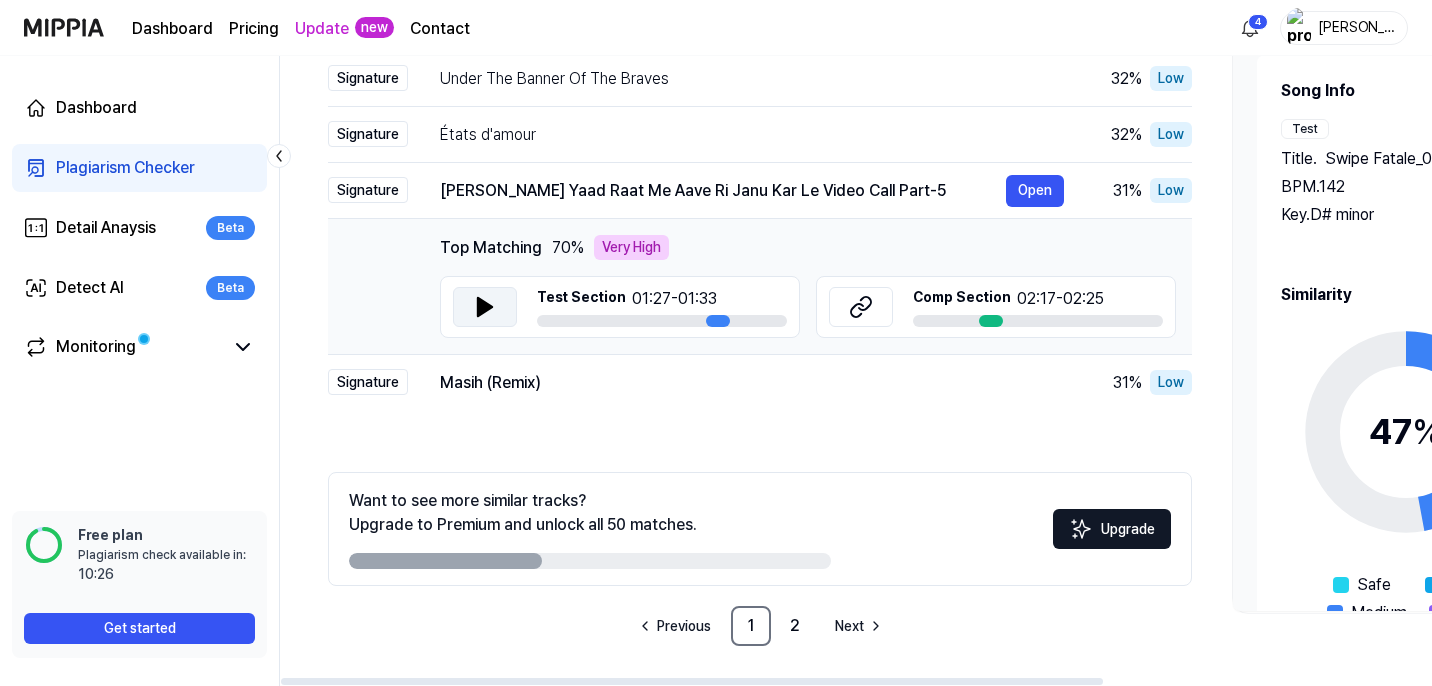 click 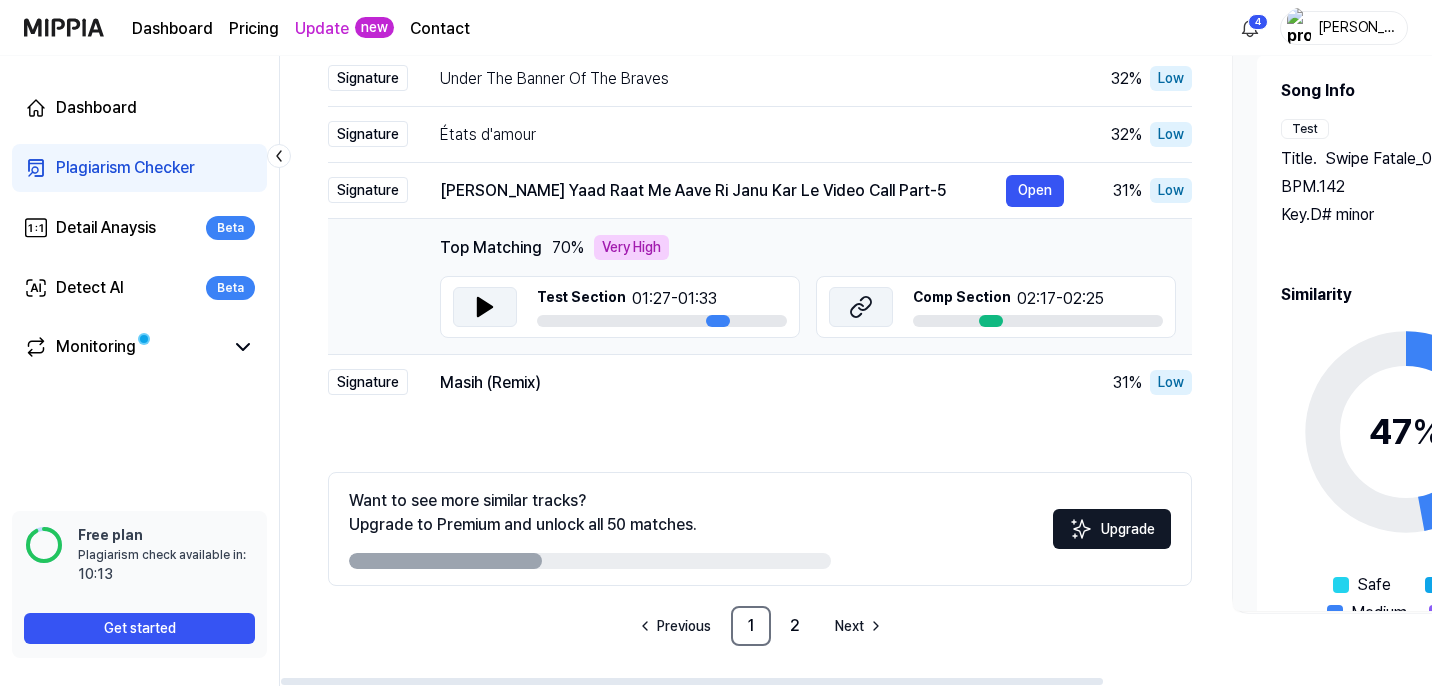 click at bounding box center [861, 307] 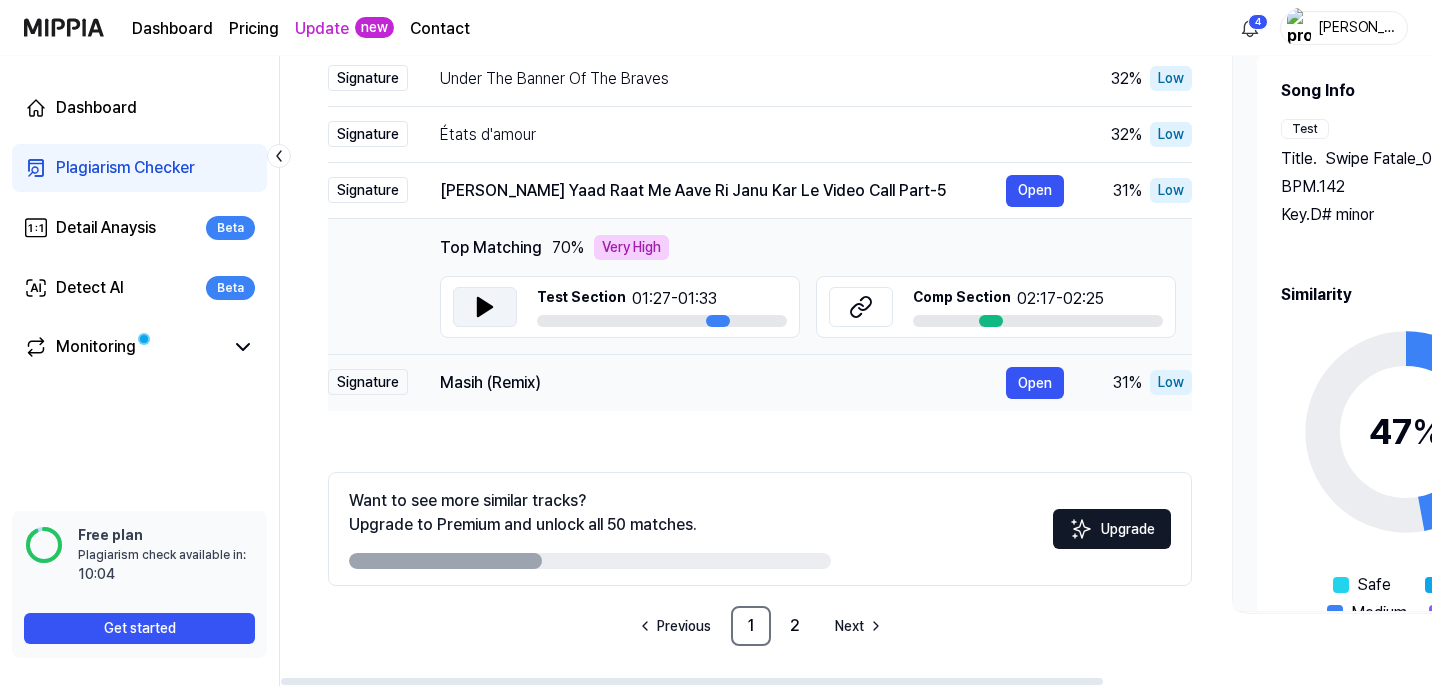 click on "Masih (Remix)" at bounding box center (723, 383) 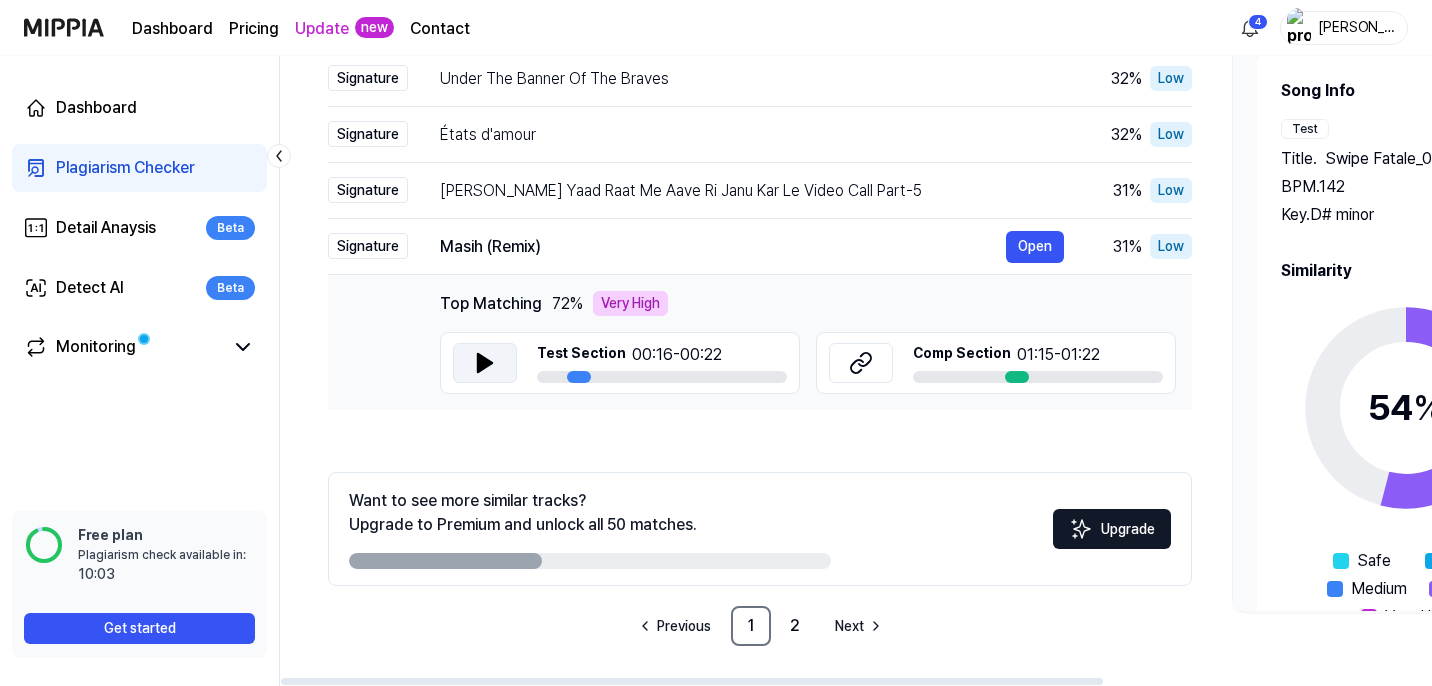 click at bounding box center (485, 363) 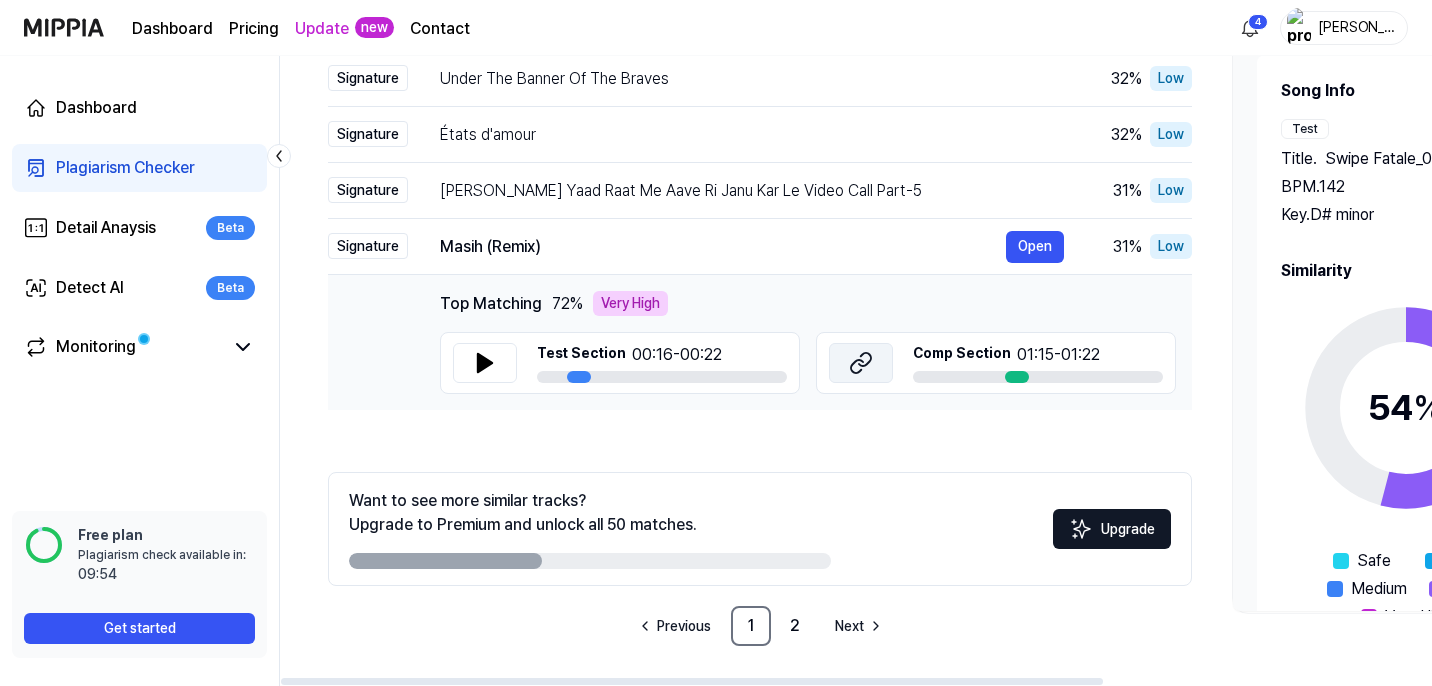 click 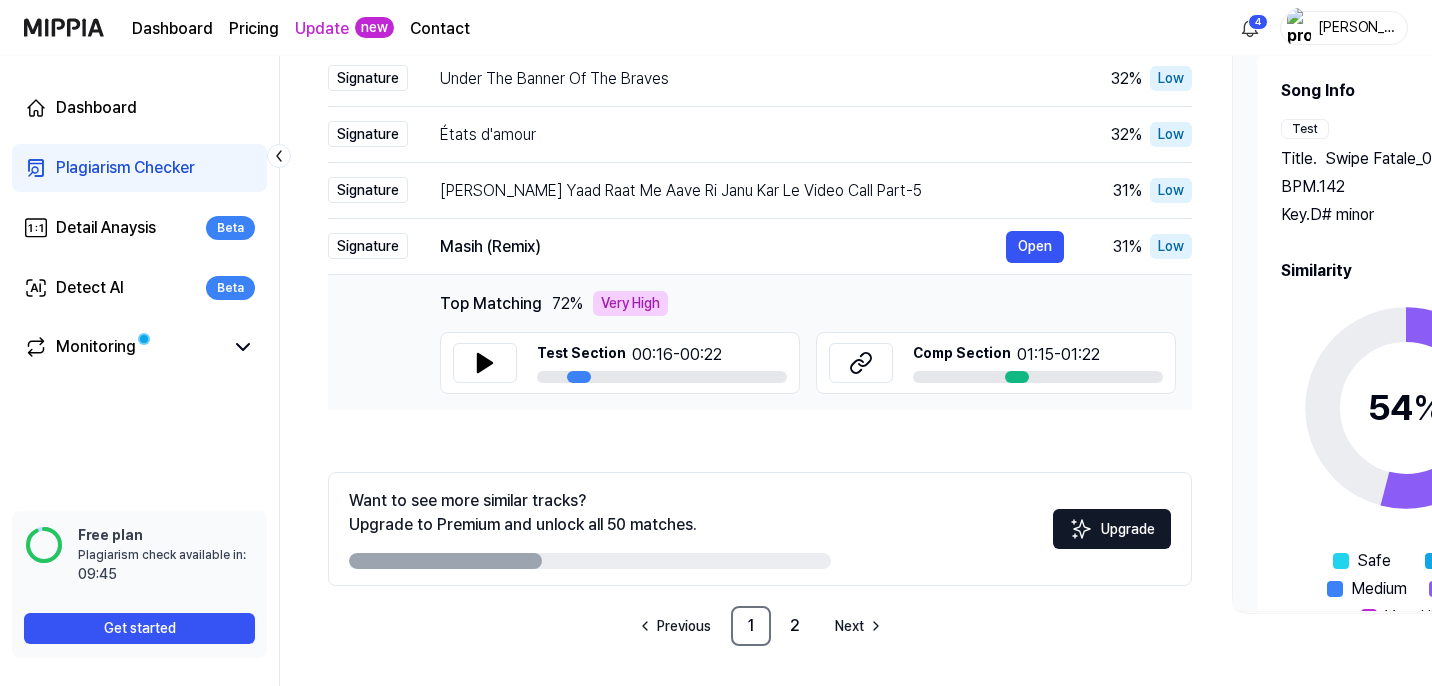 click on "Update" at bounding box center (322, 29) 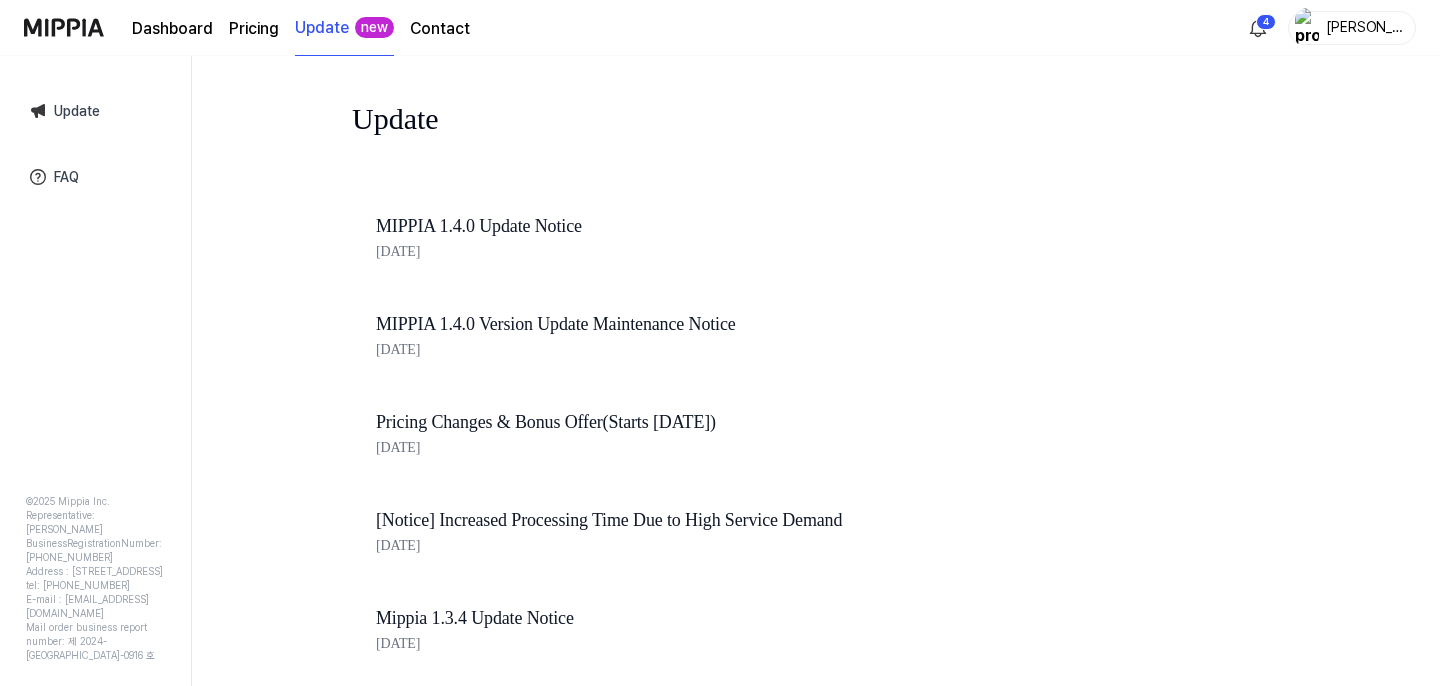 click on "MIPPIA 1.4.0 Update Notice" at bounding box center (716, 226) 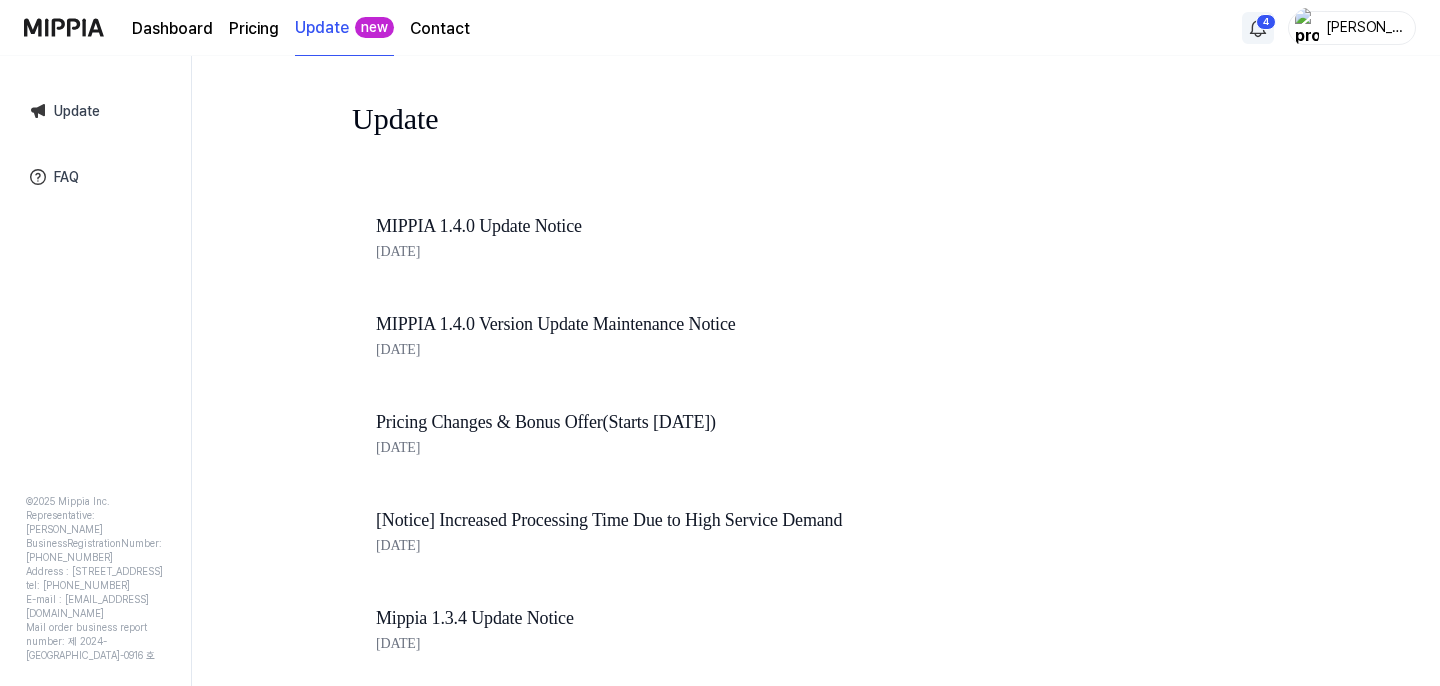 click on "Dashboard Pricing Update new Contact 4 [PERSON_NAME] Update FAQ ©  2025 Mippia Inc. Representative: Oh Chanho BusinessRegistrationNumber: [PHONE_NUMBER] Address : [STREET_ADDRESS] tel: [PHONE_NUMBER] E-mail : [EMAIL_ADDRESS][DOMAIN_NAME] Mail order business report number: 제 2024-[GEOGRAPHIC_DATA]동작-0916 호 Update MIPPIA 1.4.0 Update Notice [DATE] MIPPIA 1.4.0 Version Update Maintenance Notice [DATE] Pricing Changes & Bonus Offer(Starts [DATE])  [DATE] [Notice] Increased Processing Time Due to High Service Demand [DATE] Mippia 1.3.4 Update Notice [DATE] [DATE] 10:00(KST) Server Maintenance notification [DATE] Mippia 1.3.3 Update Notice [DATE] Mippia 1.3.2 Version Update Notice [DATE] [Fixed] Music plagiarism detection system error [DATE] Music plagiarism detection system error [DATE]" at bounding box center [720, 343] 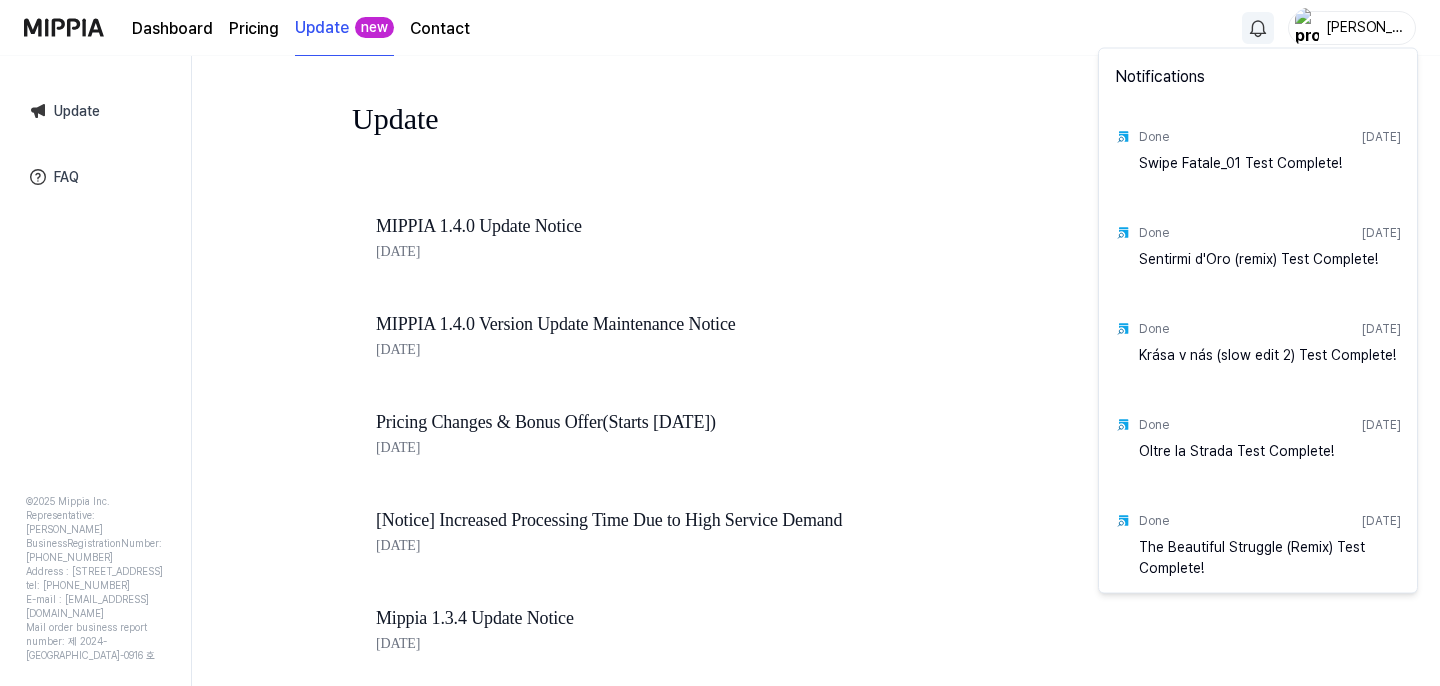click on "Done [DATE]" at bounding box center (1270, 137) 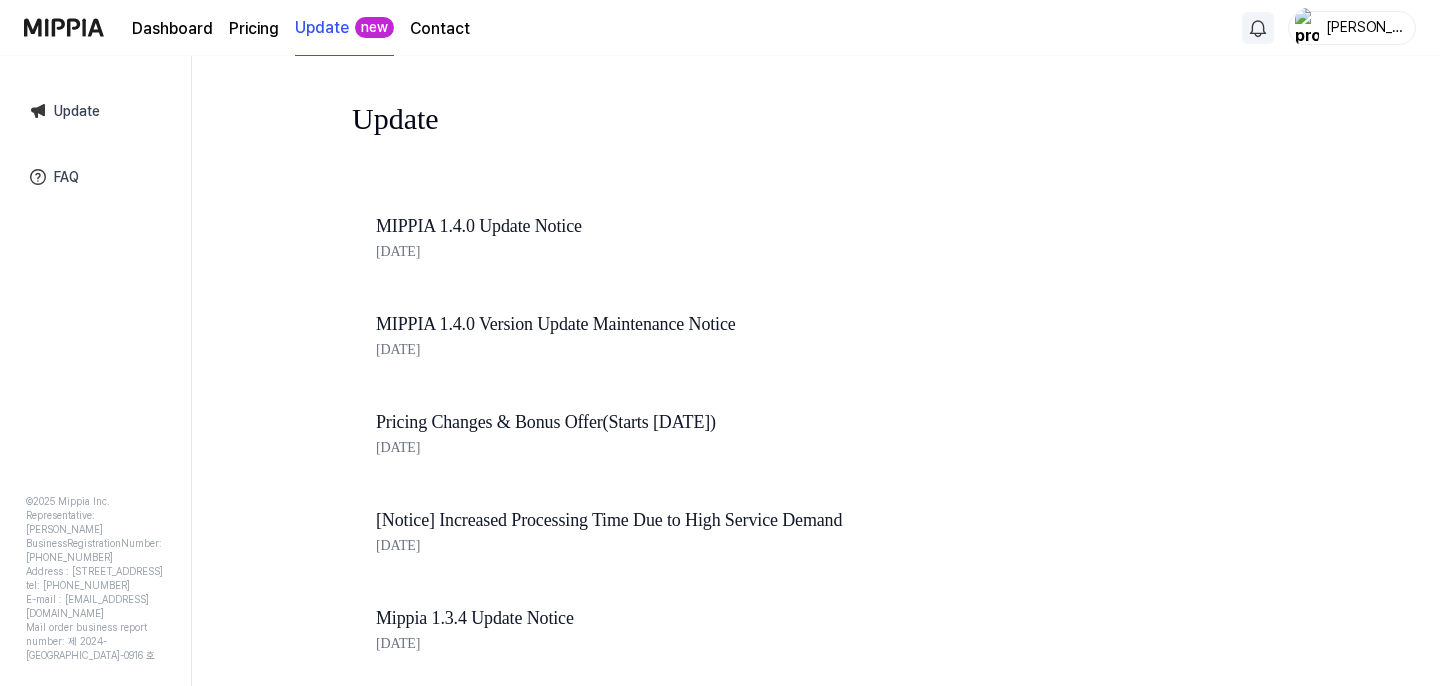 click on "Dashboard" at bounding box center [172, 29] 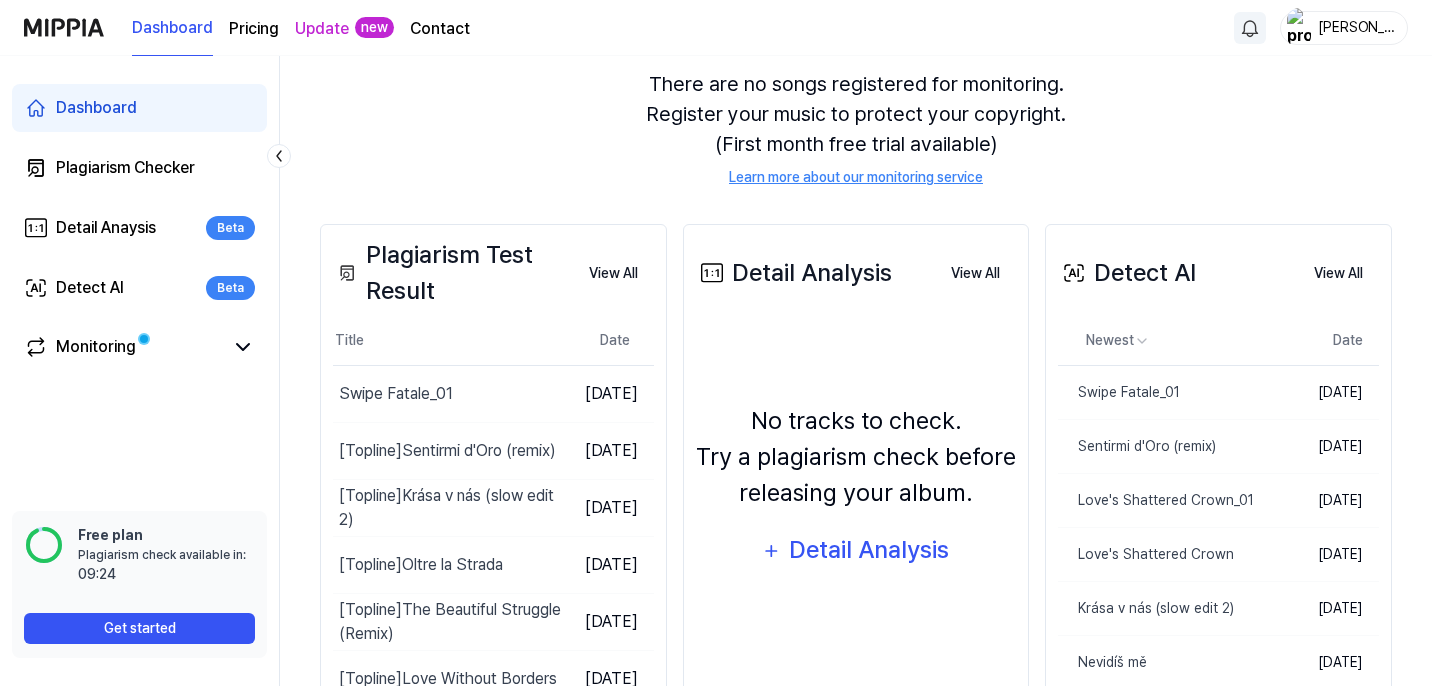 scroll, scrollTop: 203, scrollLeft: 0, axis: vertical 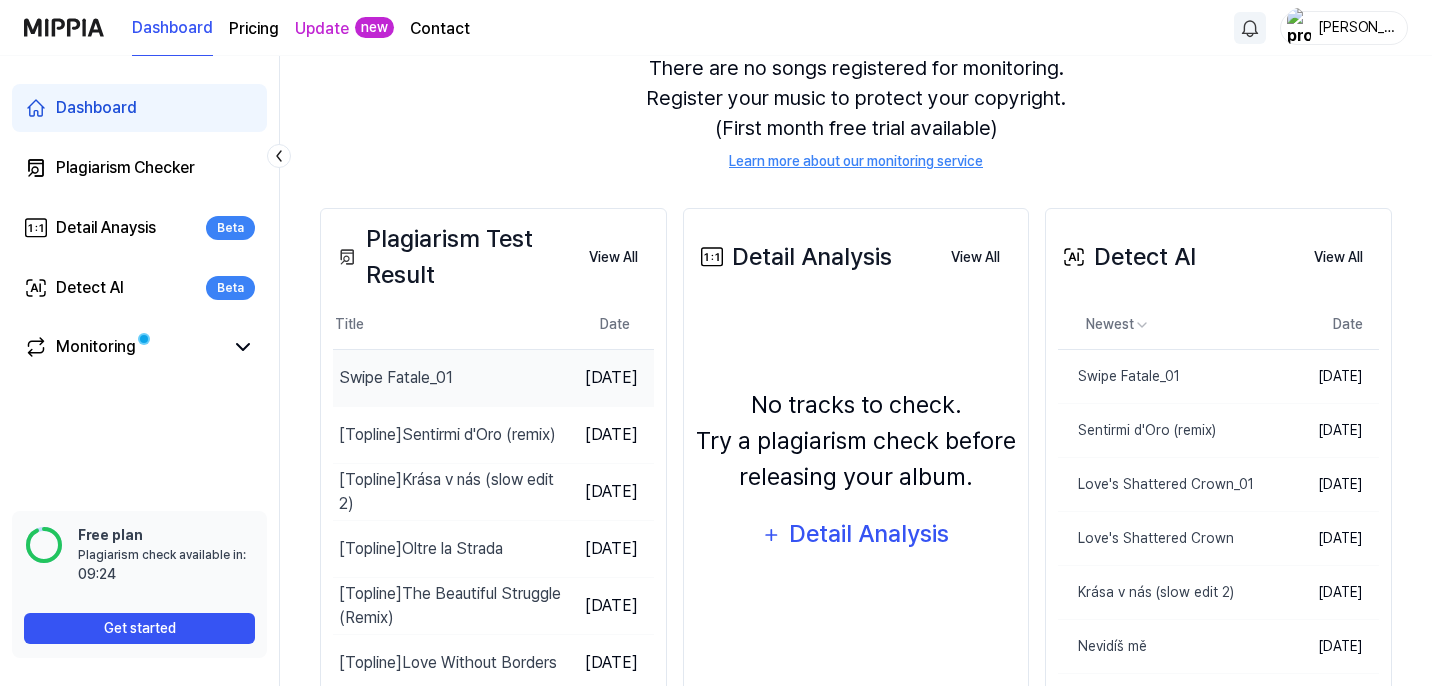 click on "Swipe Fatale_01" at bounding box center [396, 378] 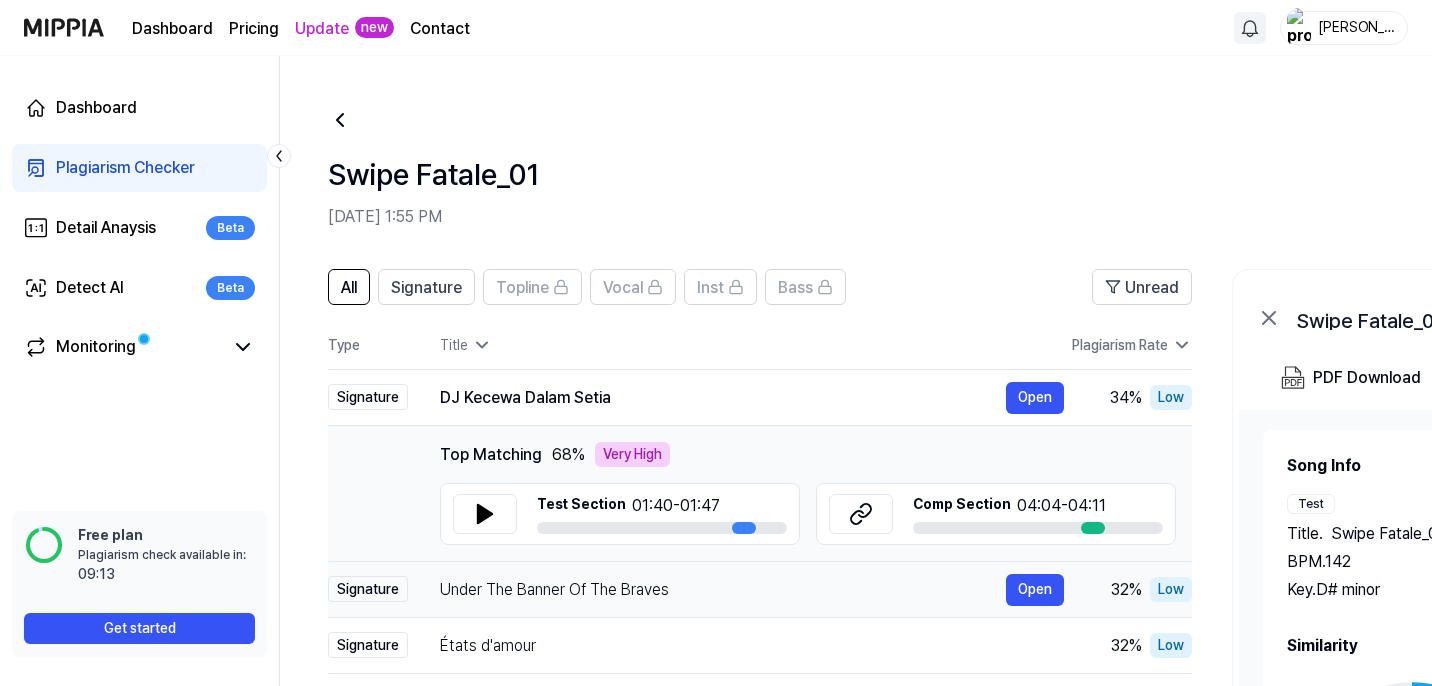 scroll, scrollTop: 0, scrollLeft: 0, axis: both 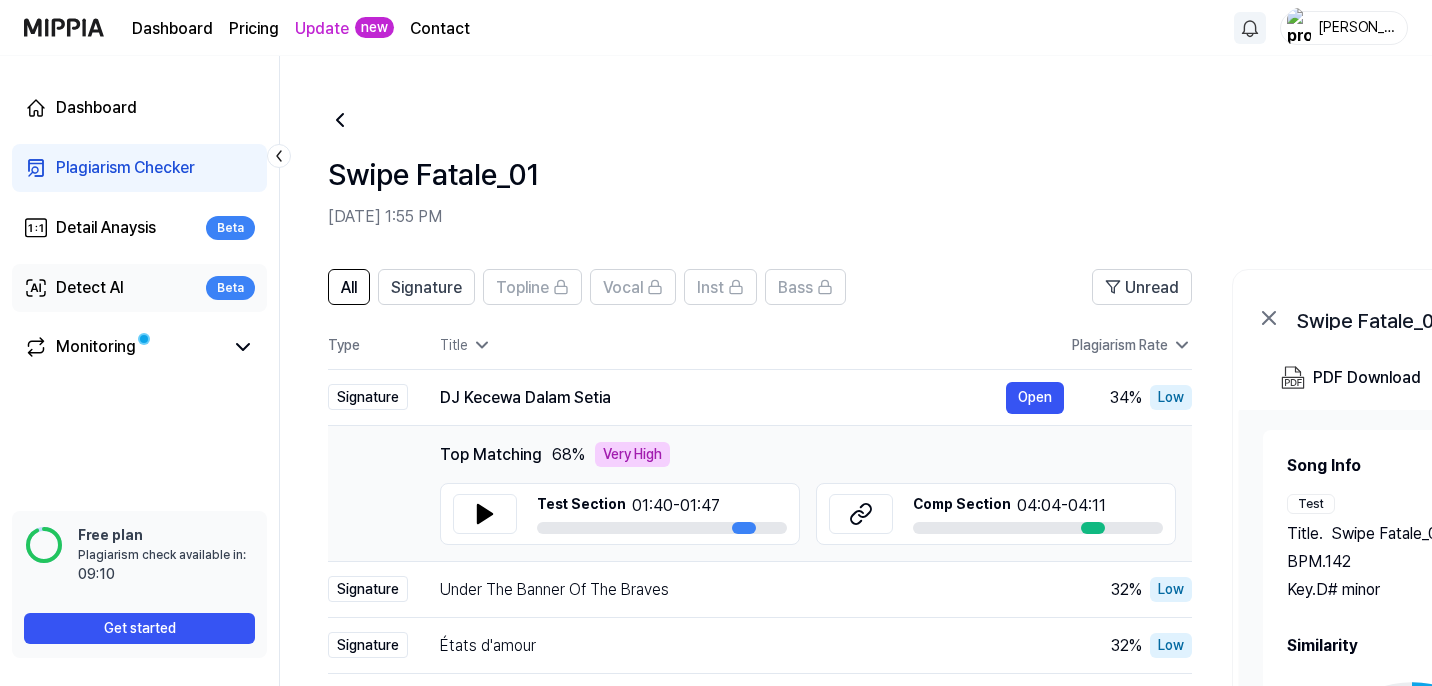 click on "Detect AI" at bounding box center (90, 288) 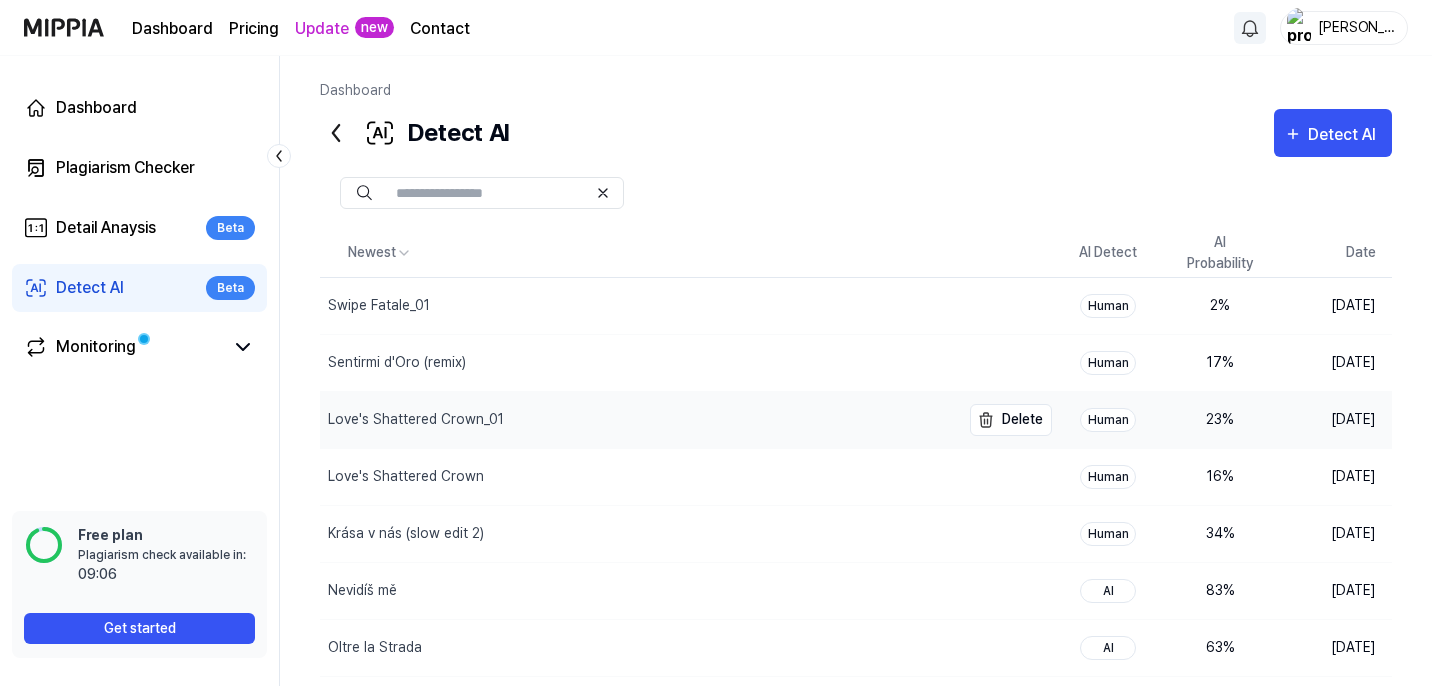 scroll, scrollTop: 0, scrollLeft: 0, axis: both 